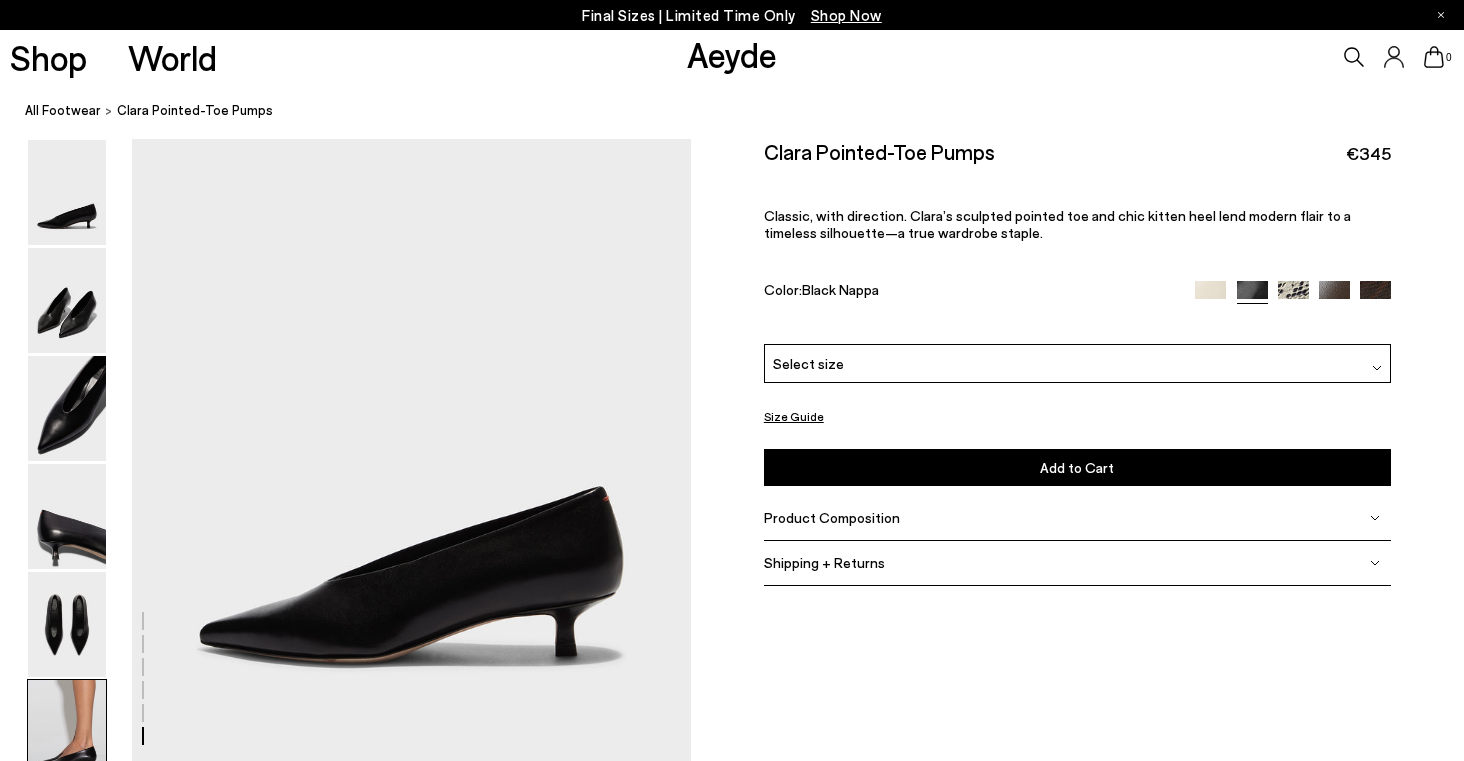 scroll, scrollTop: 3755, scrollLeft: 0, axis: vertical 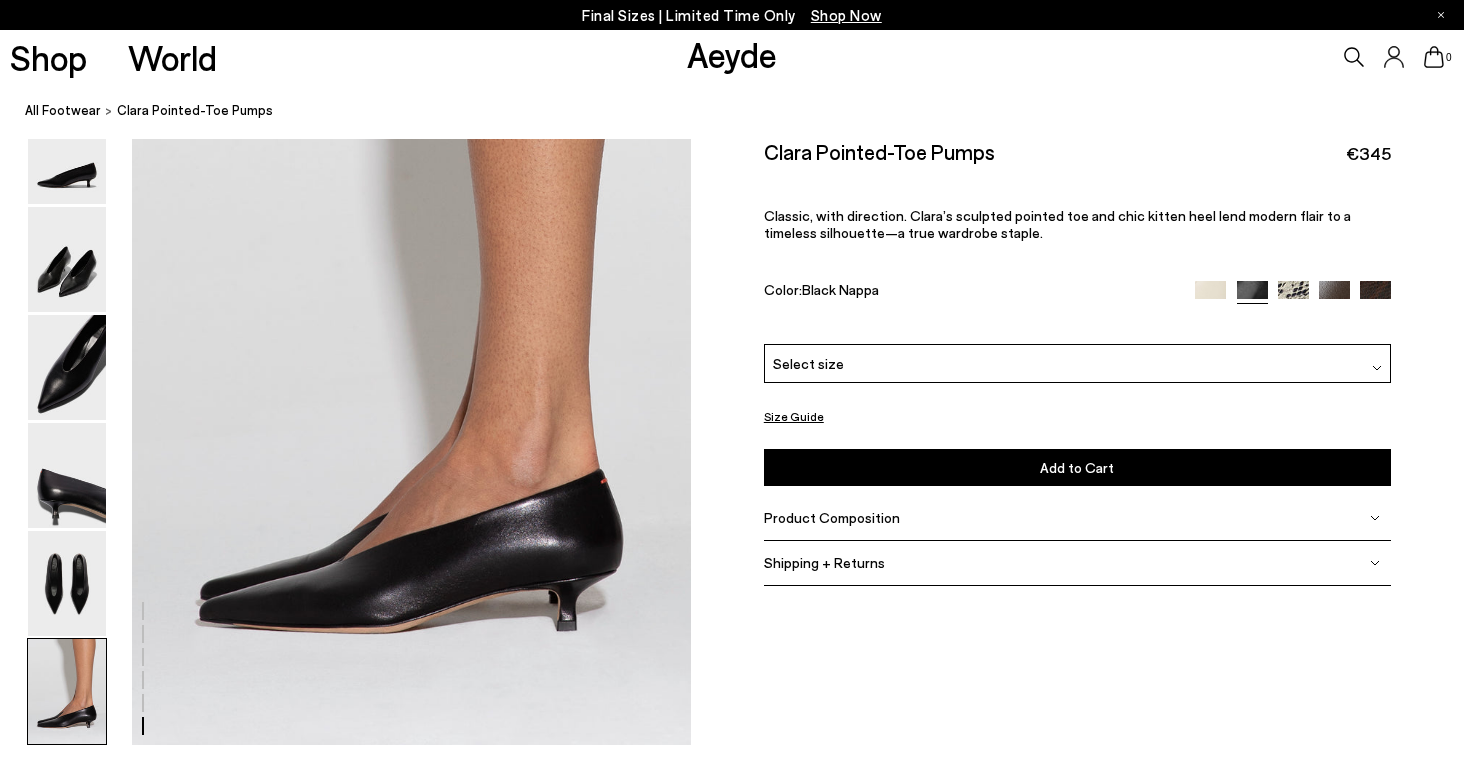 click at bounding box center (1375, 296) 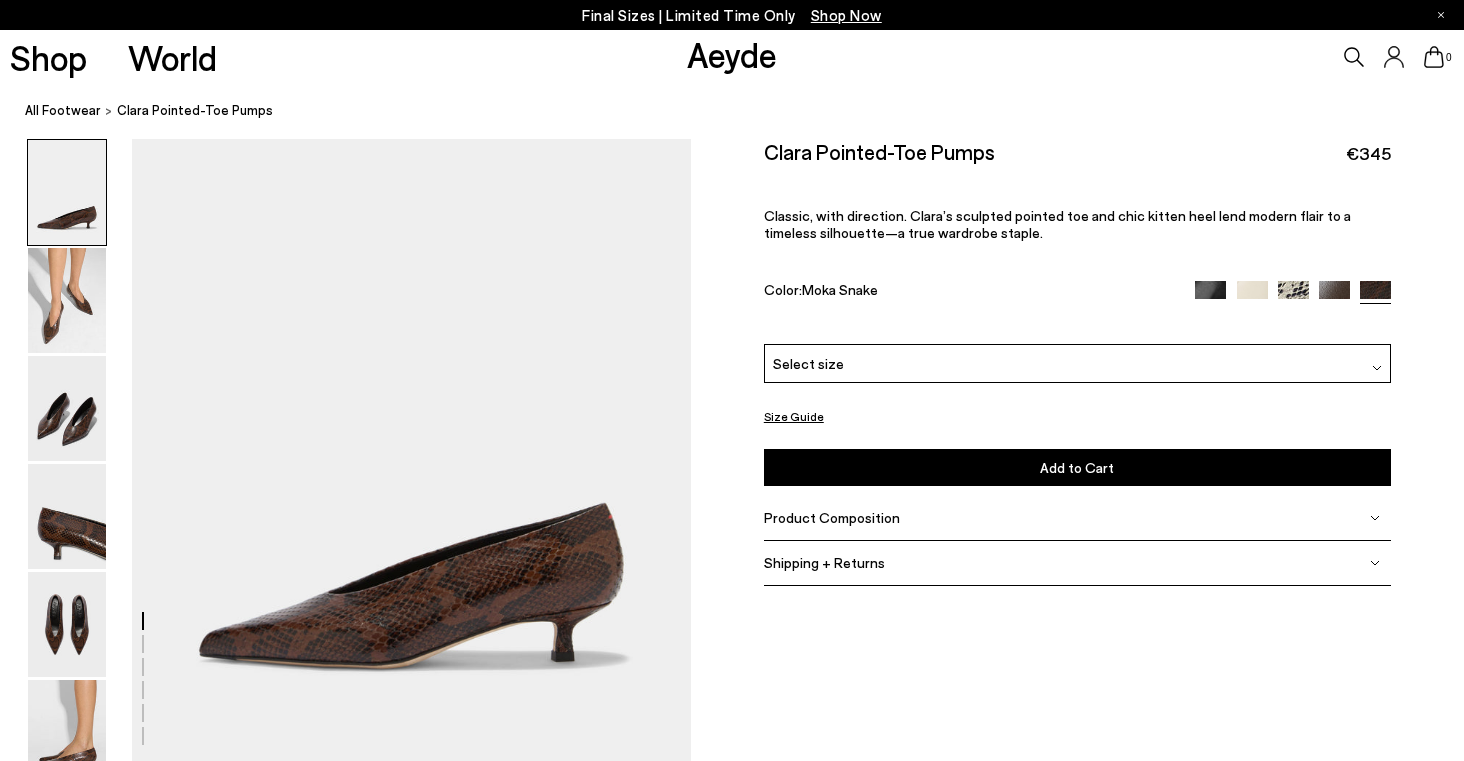 scroll, scrollTop: 0, scrollLeft: 0, axis: both 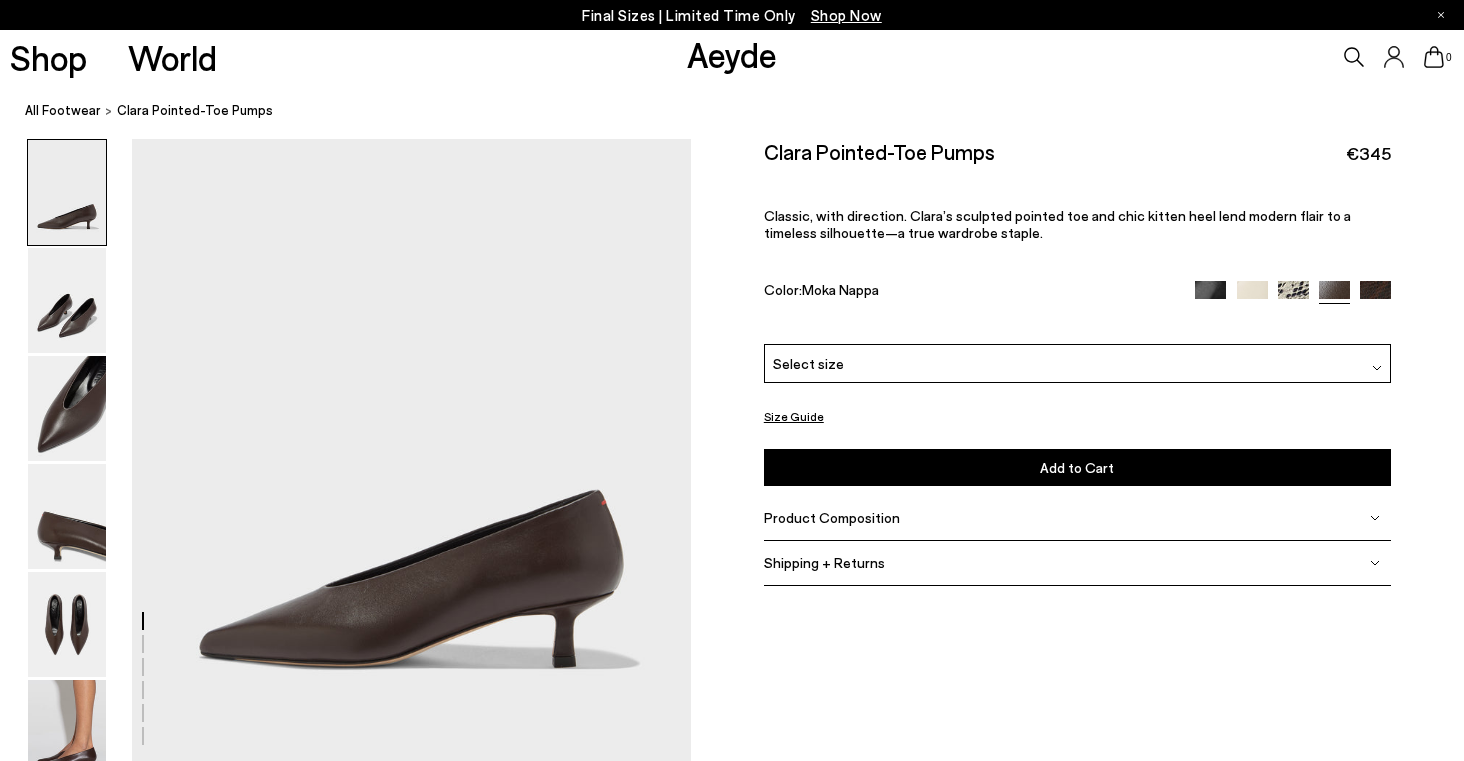 click at bounding box center (1210, 296) 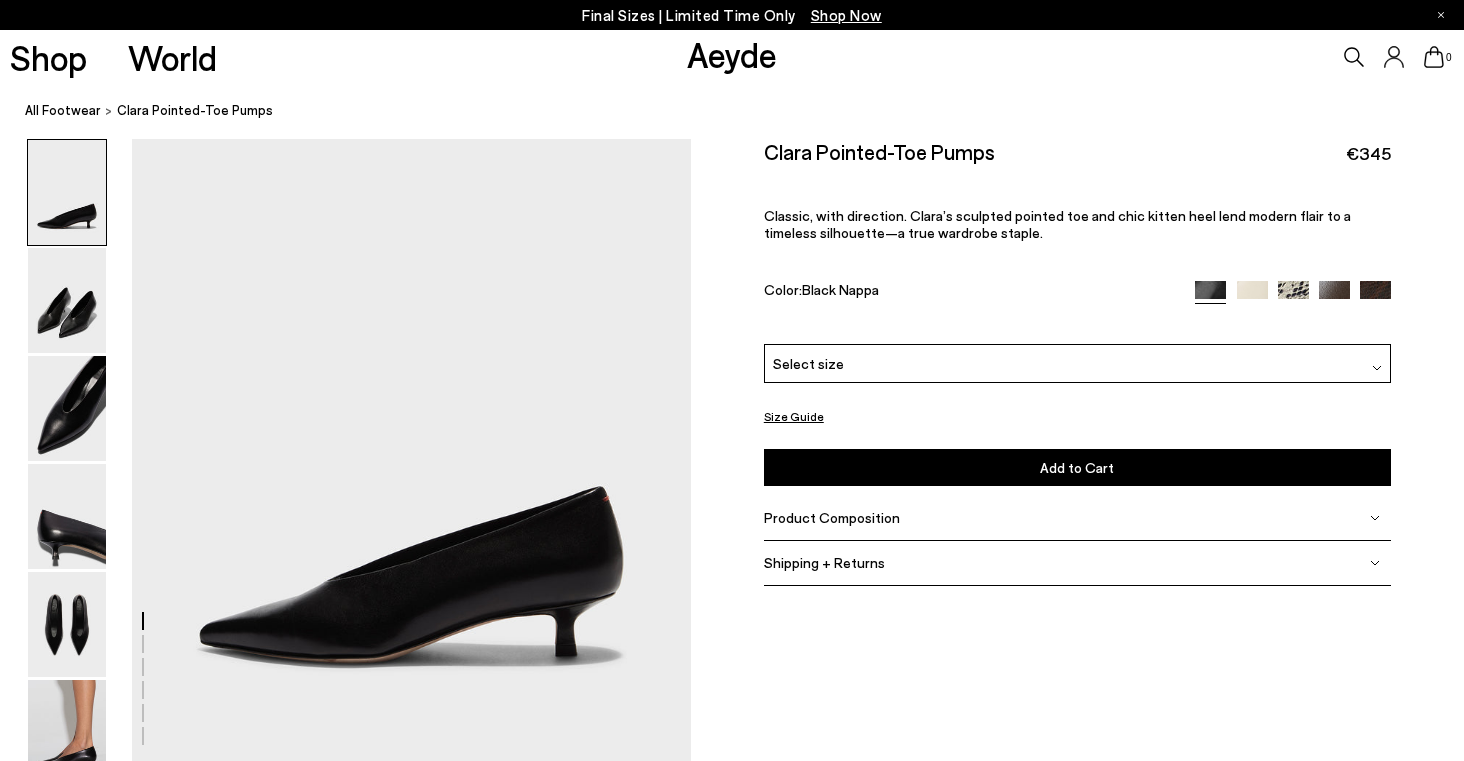 scroll, scrollTop: 0, scrollLeft: 0, axis: both 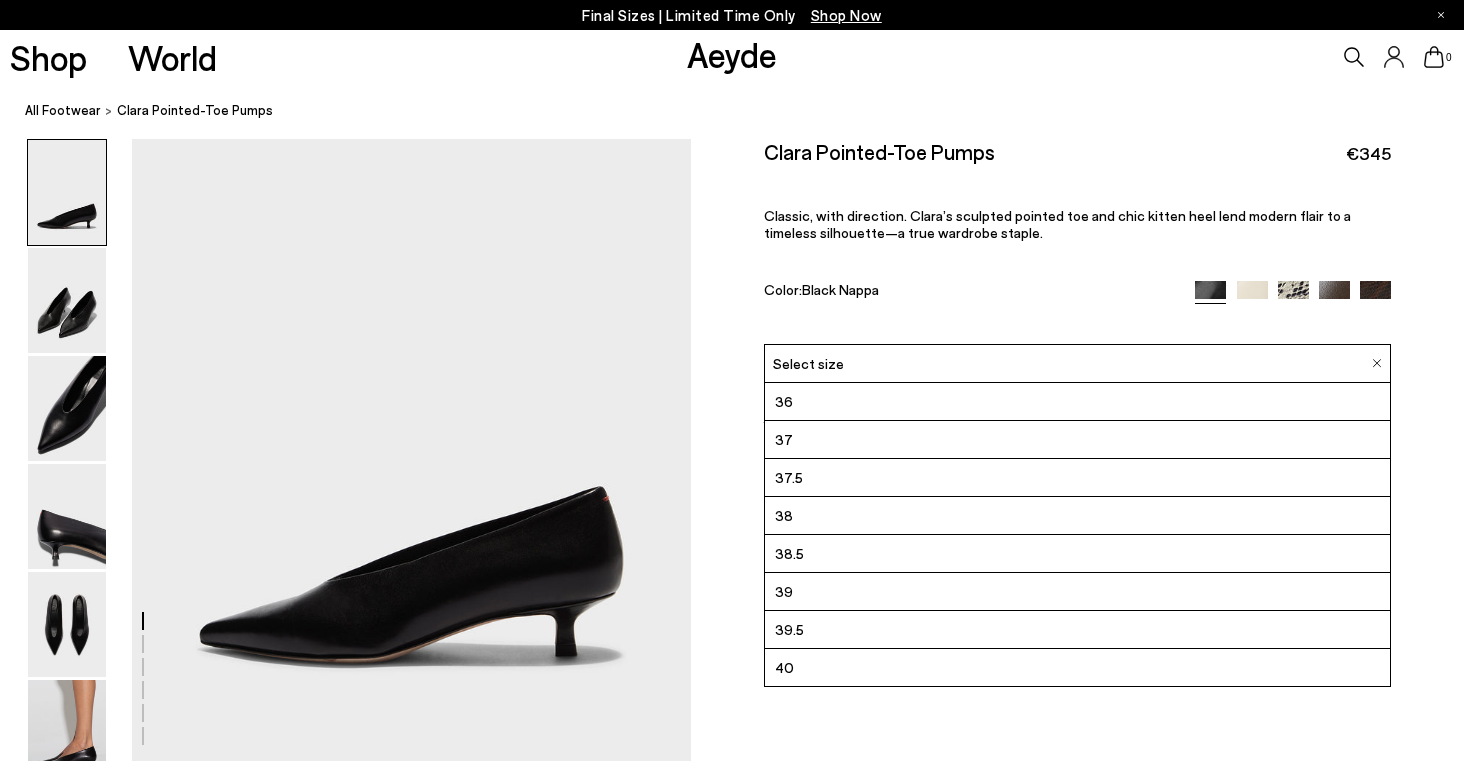 click on "38" at bounding box center (1077, 516) 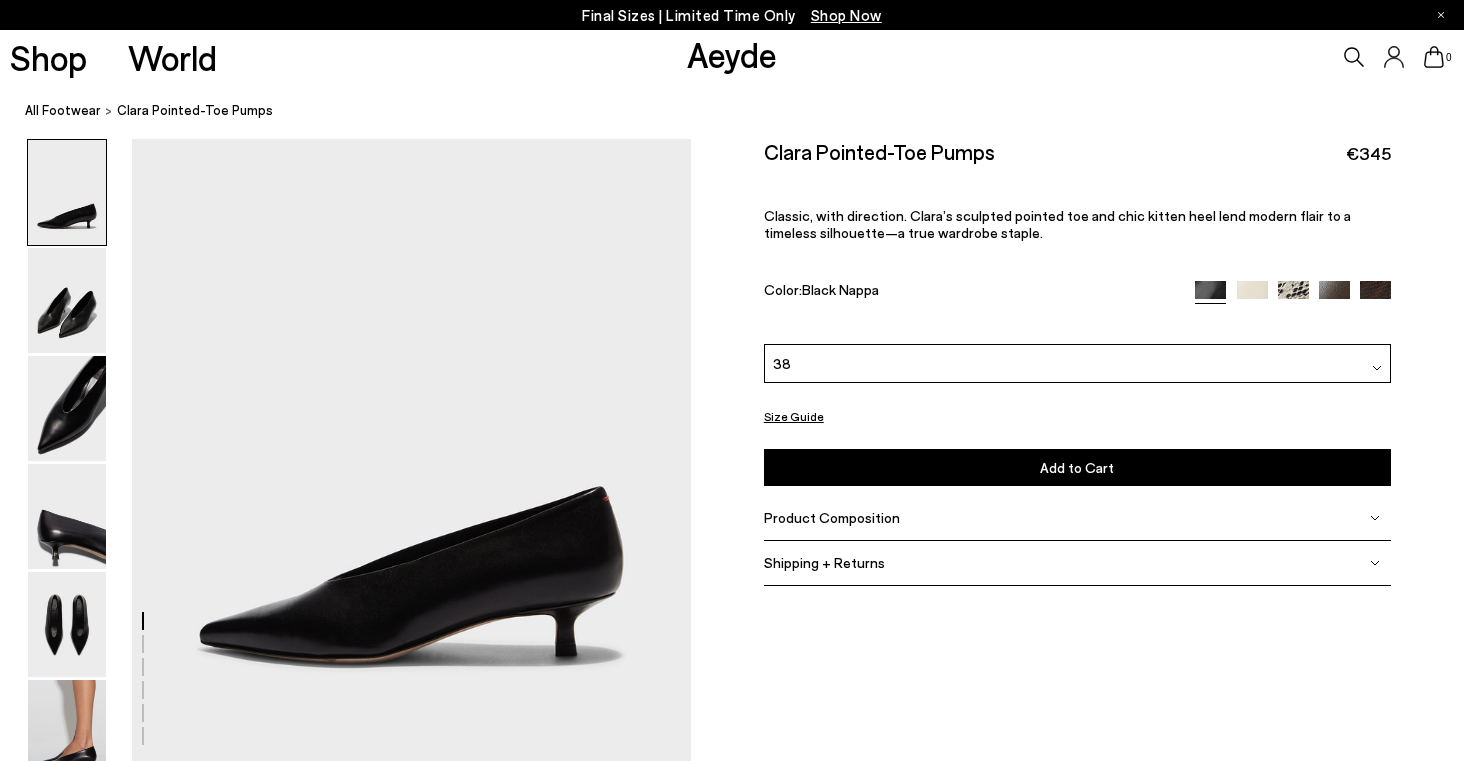 click on "Shipping + Returns" at bounding box center [824, 562] 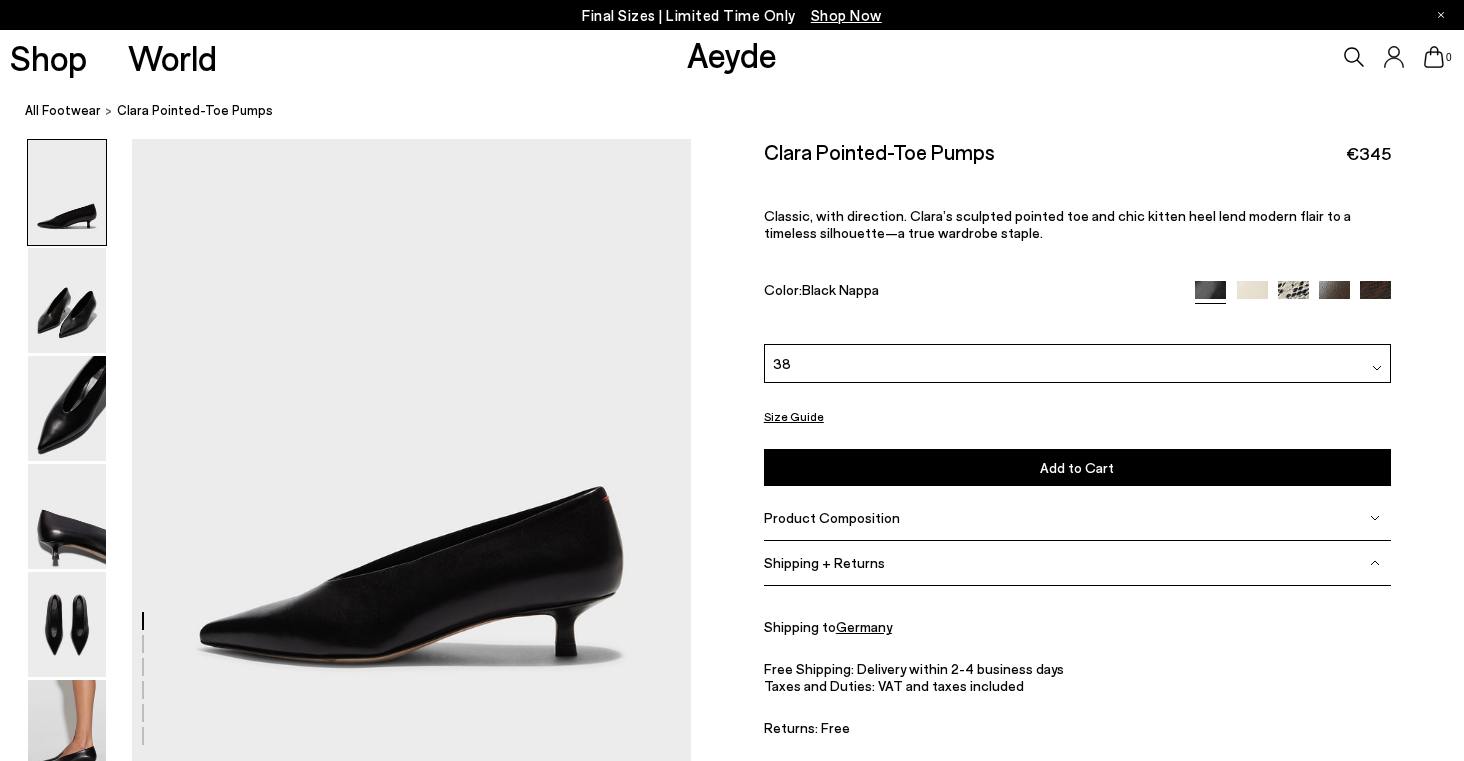 scroll, scrollTop: 107, scrollLeft: 0, axis: vertical 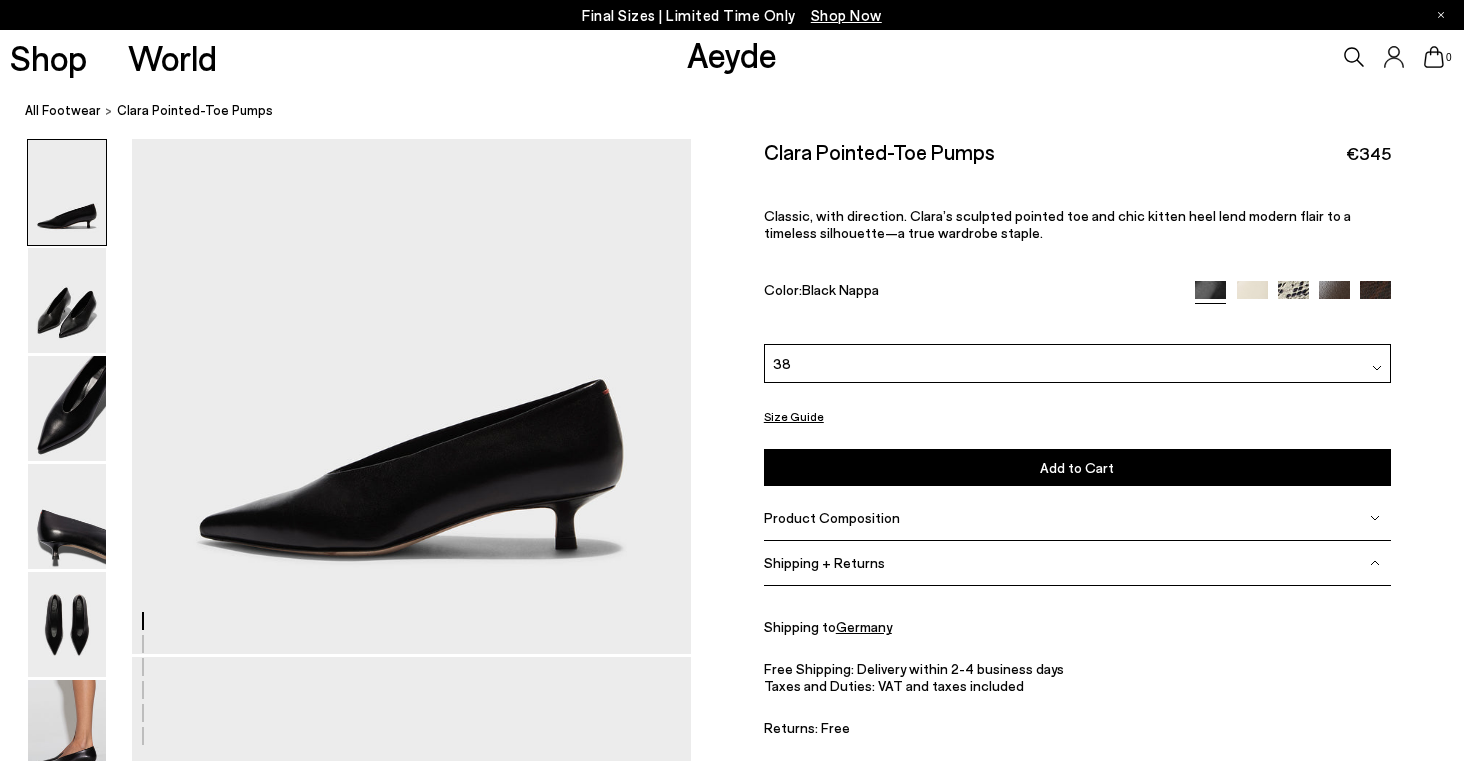 click on "Germany" at bounding box center (864, 626) 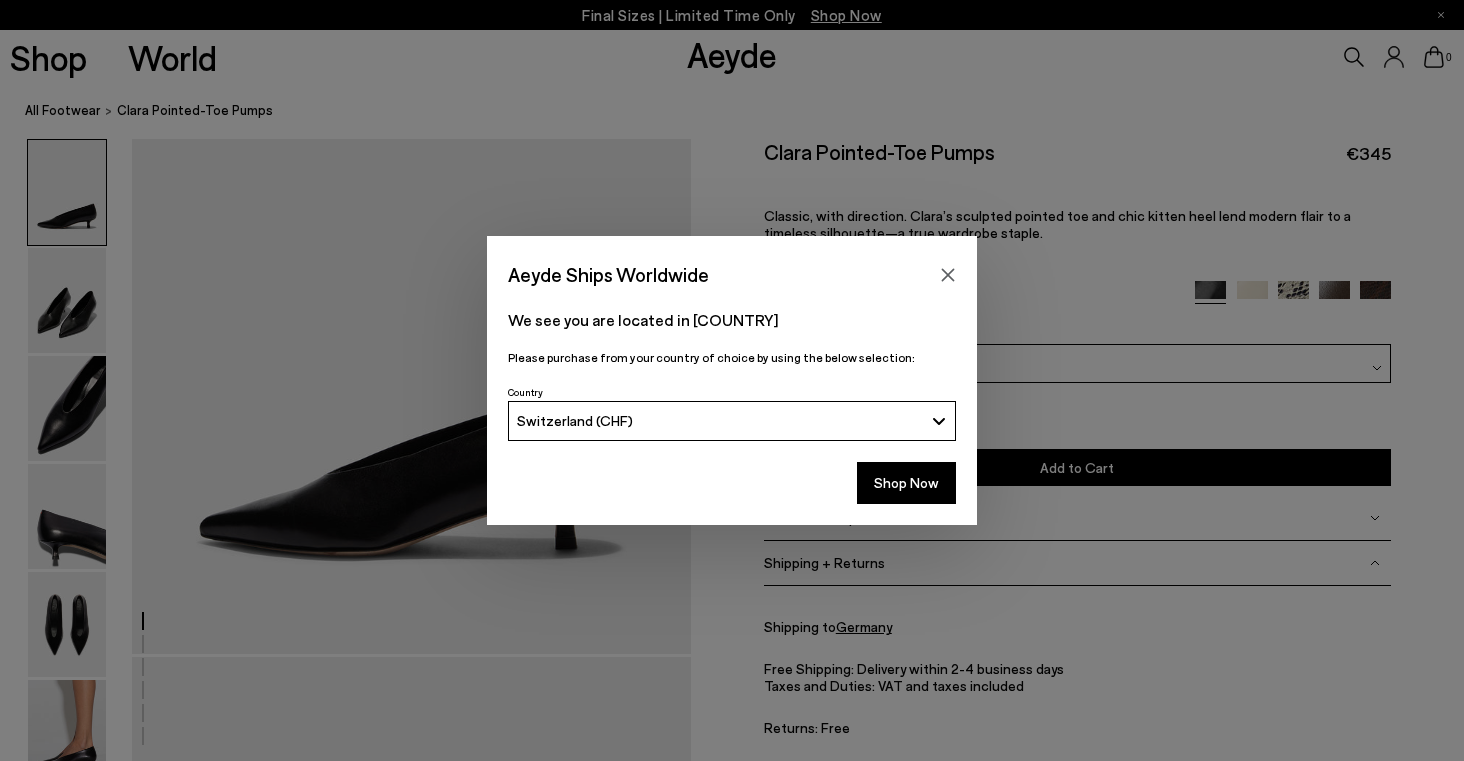 click on "Switzerland (CHF)" at bounding box center (720, 420) 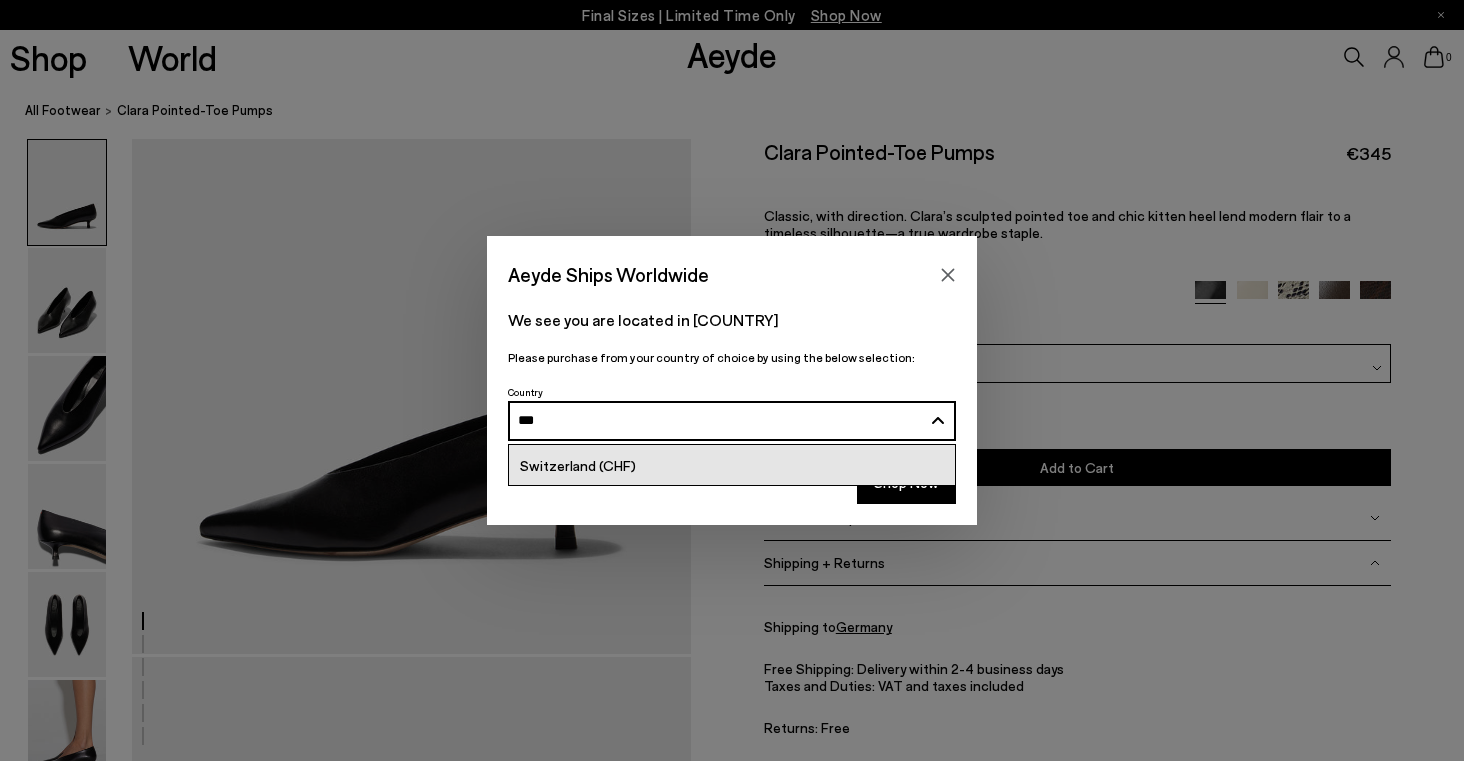 type on "***" 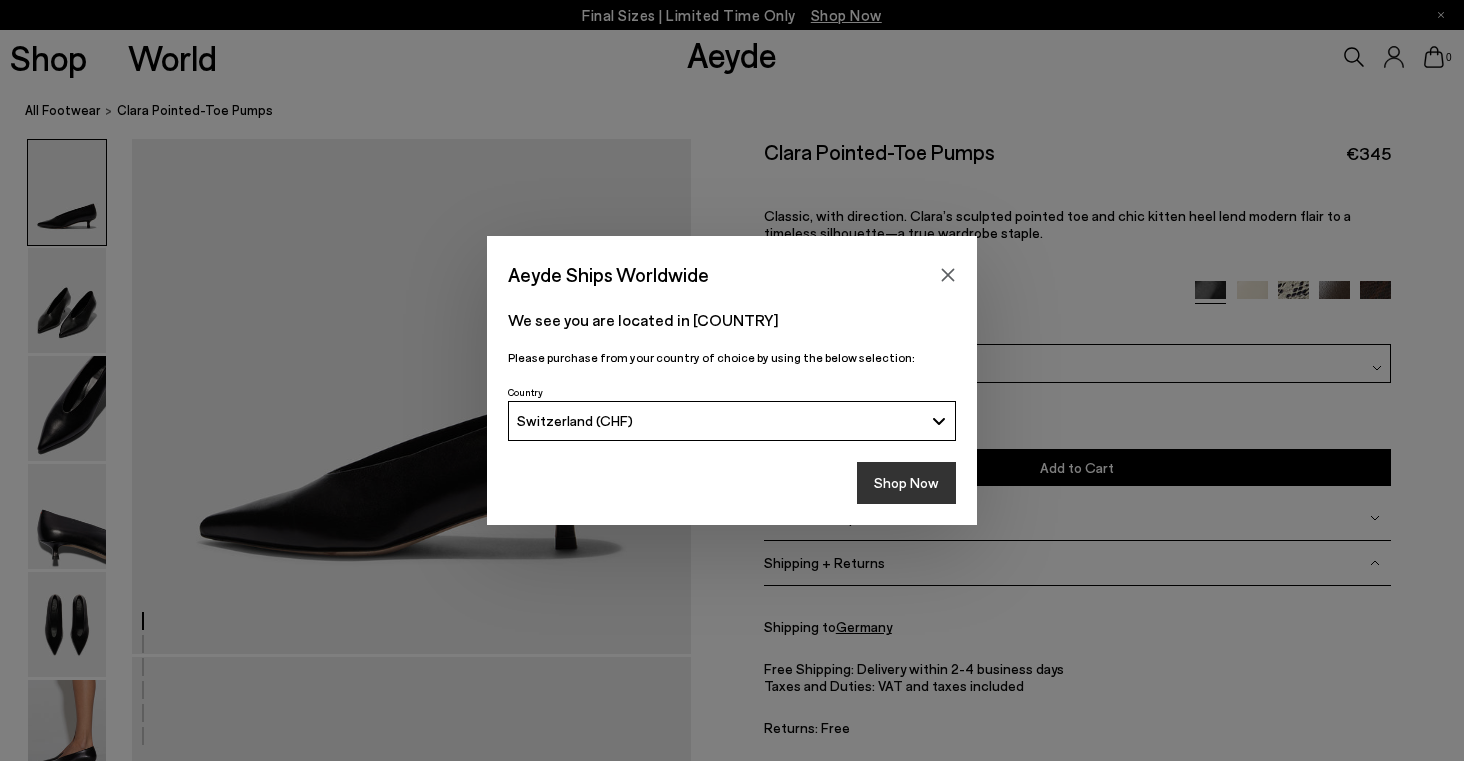 click on "Shop Now" at bounding box center (906, 483) 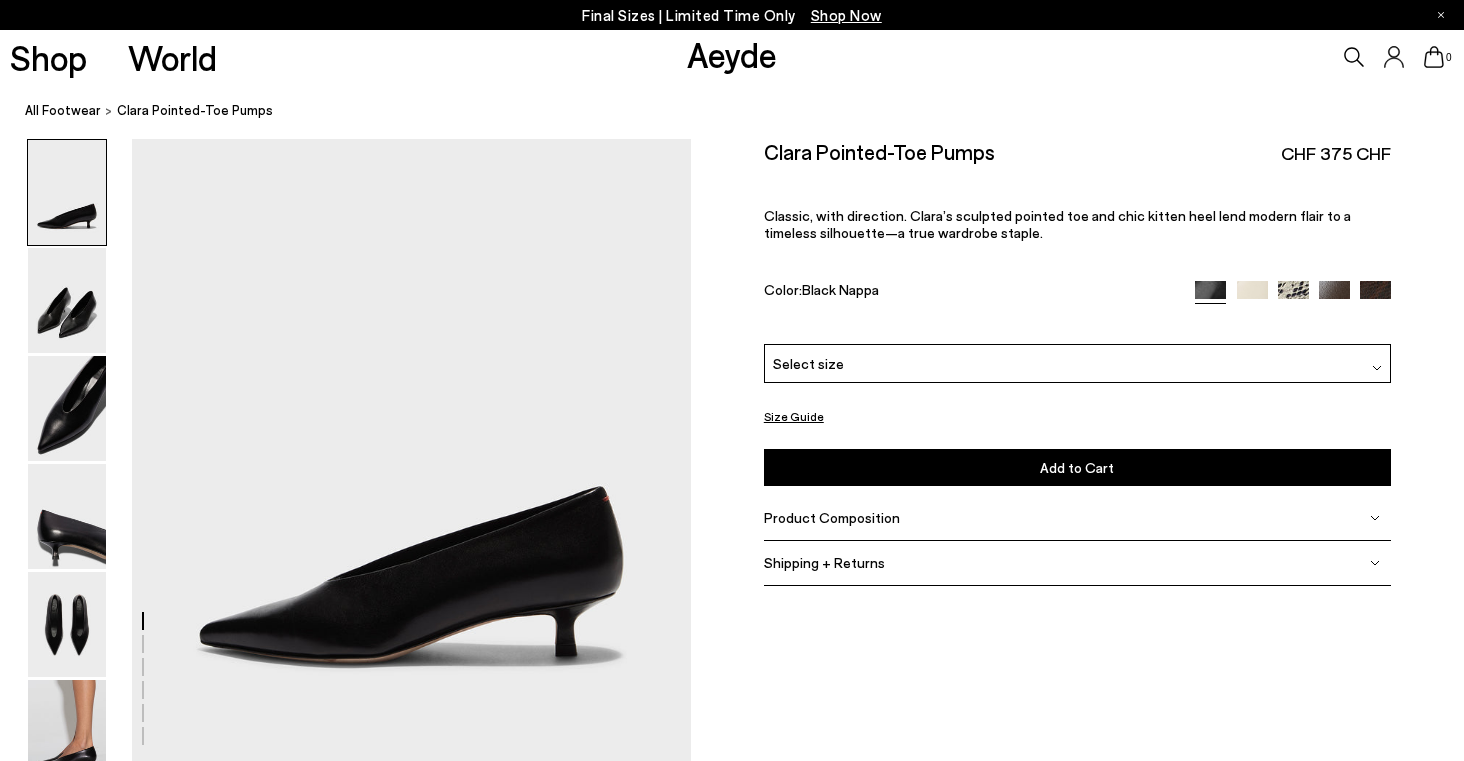 scroll, scrollTop: 0, scrollLeft: 0, axis: both 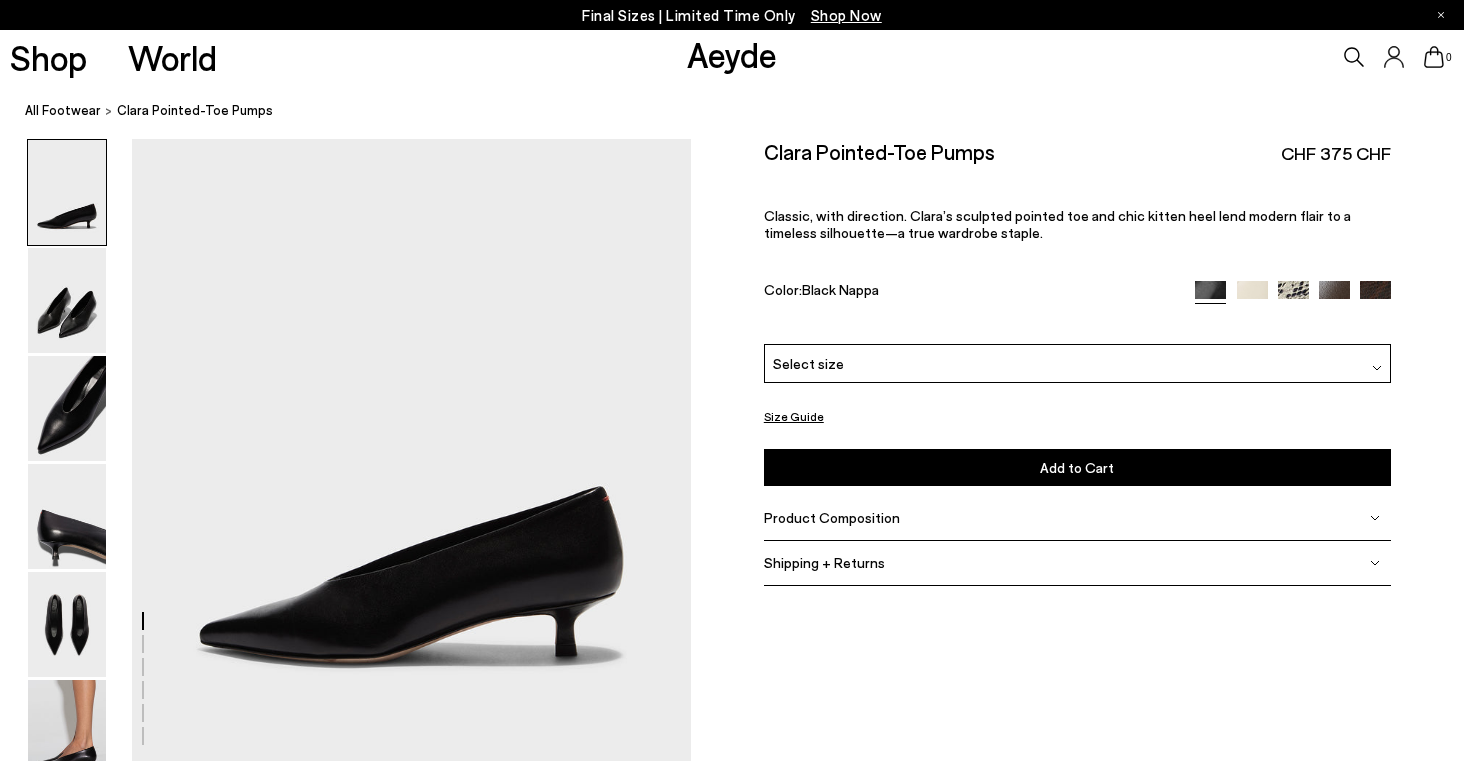 click on "Select size" at bounding box center (1077, 363) 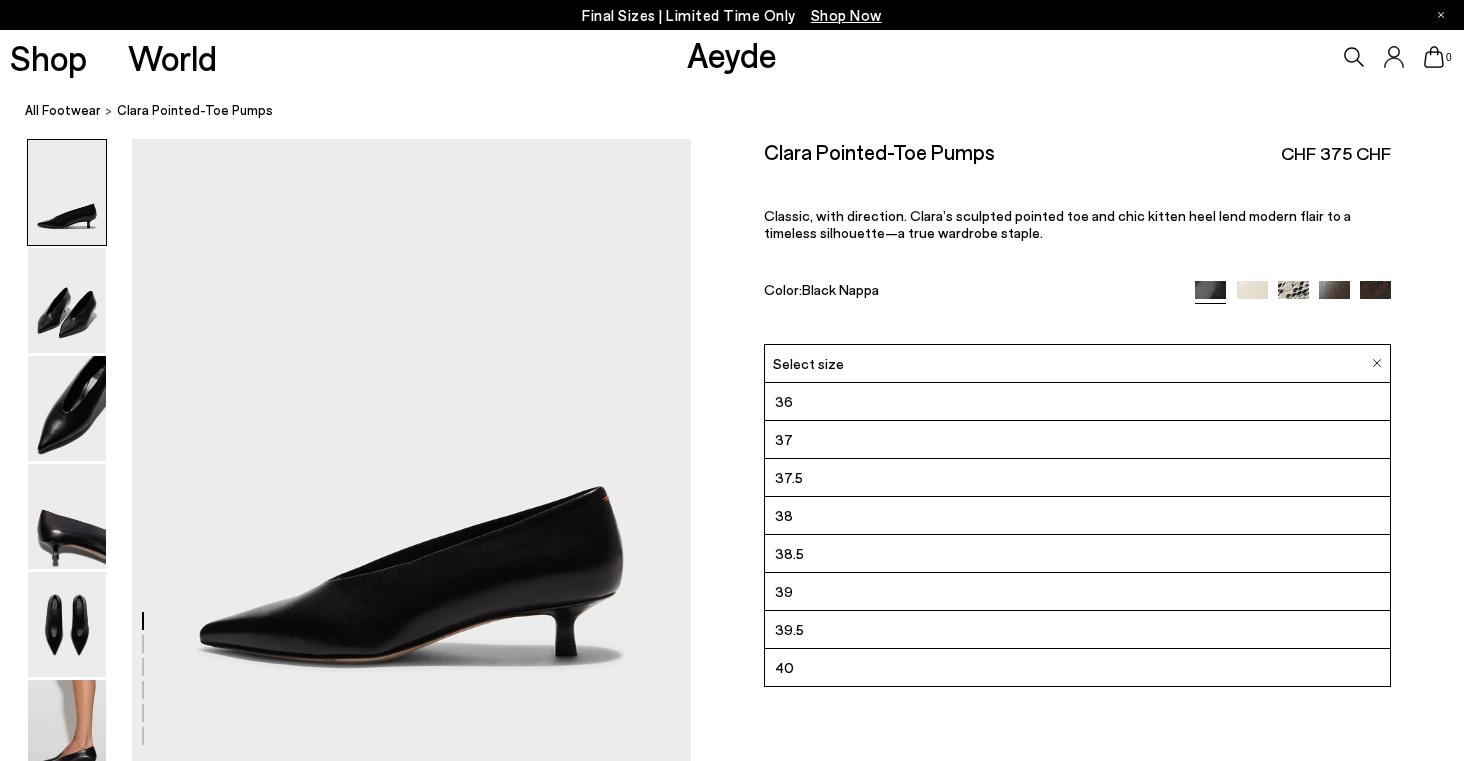 click on "38" at bounding box center (1077, 516) 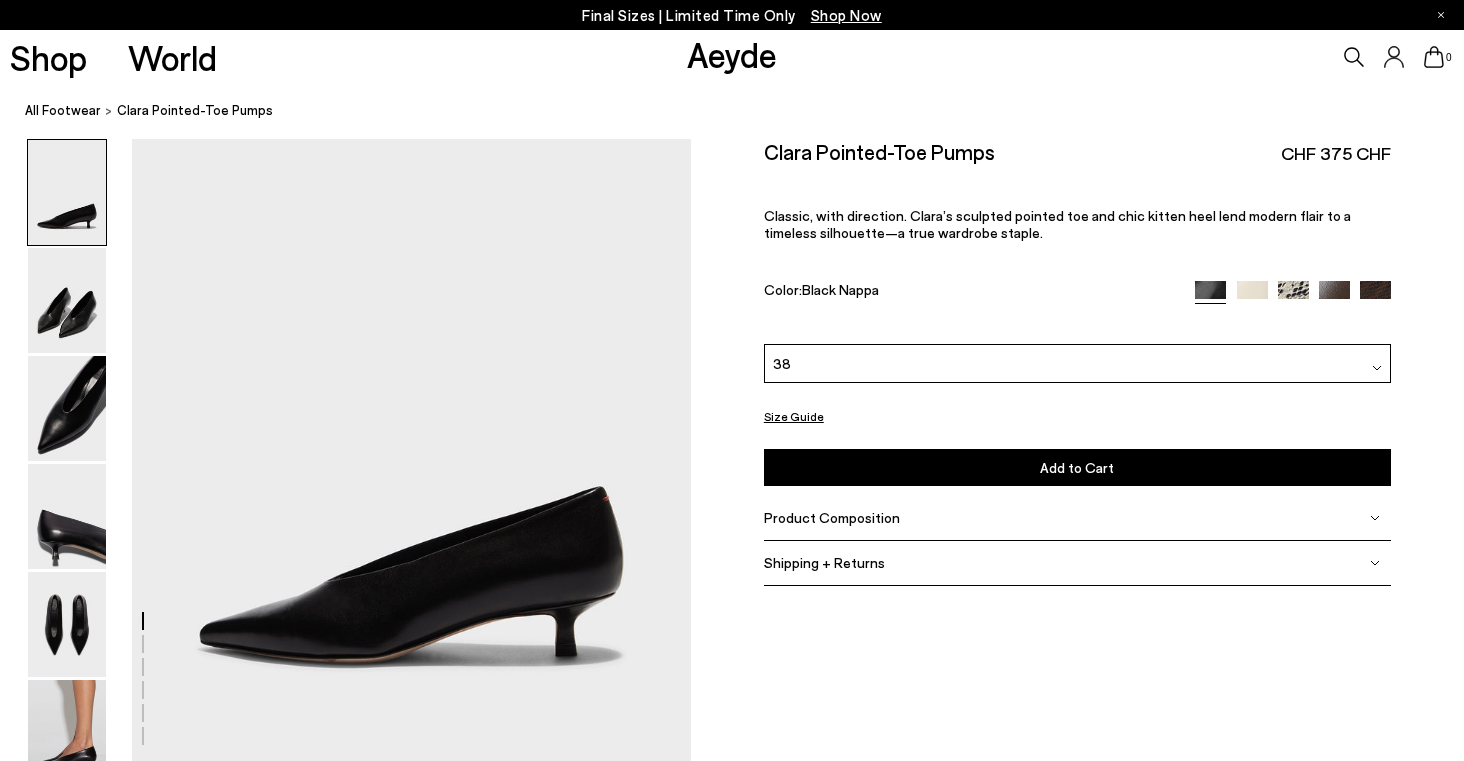 click on "Shipping + Returns" at bounding box center [1077, 563] 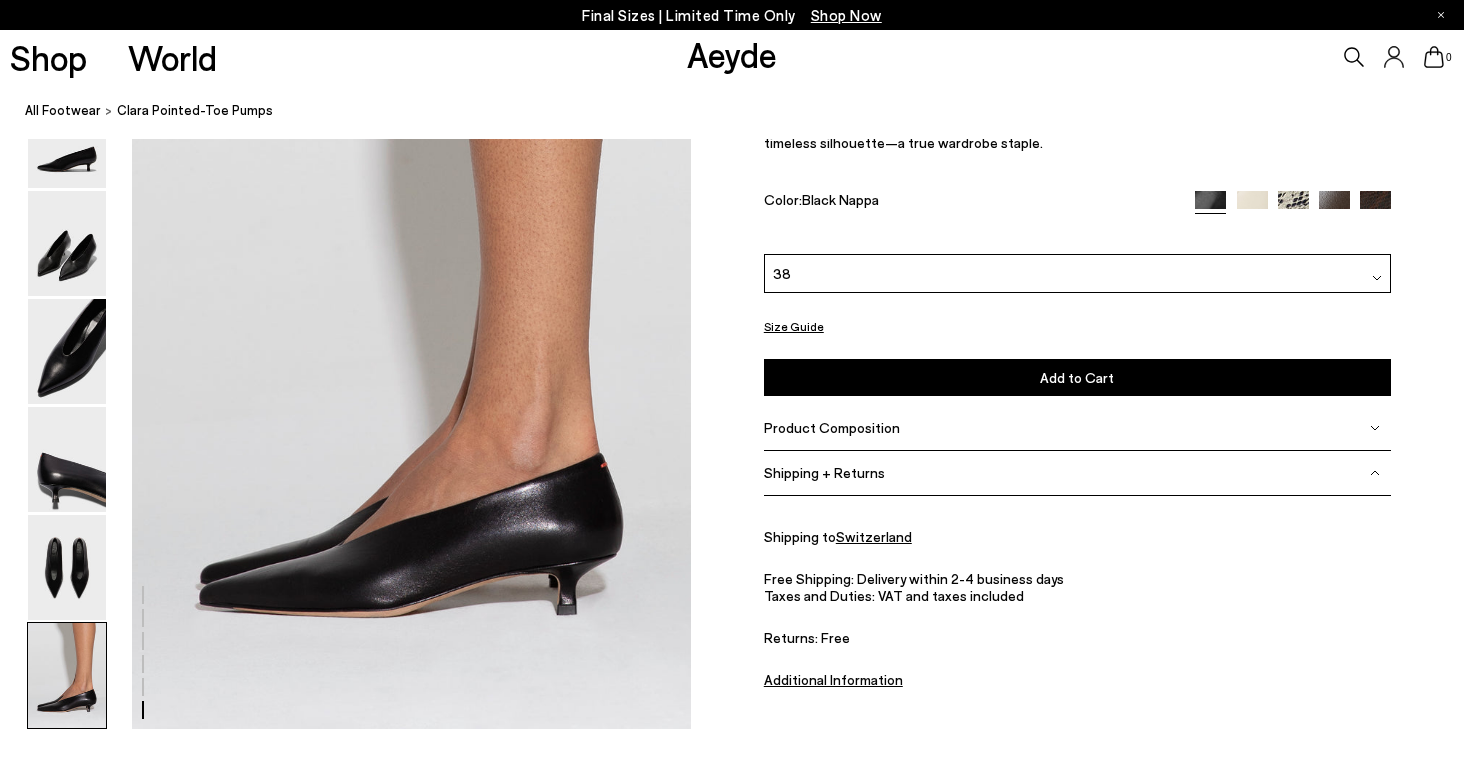 scroll, scrollTop: 3548, scrollLeft: 0, axis: vertical 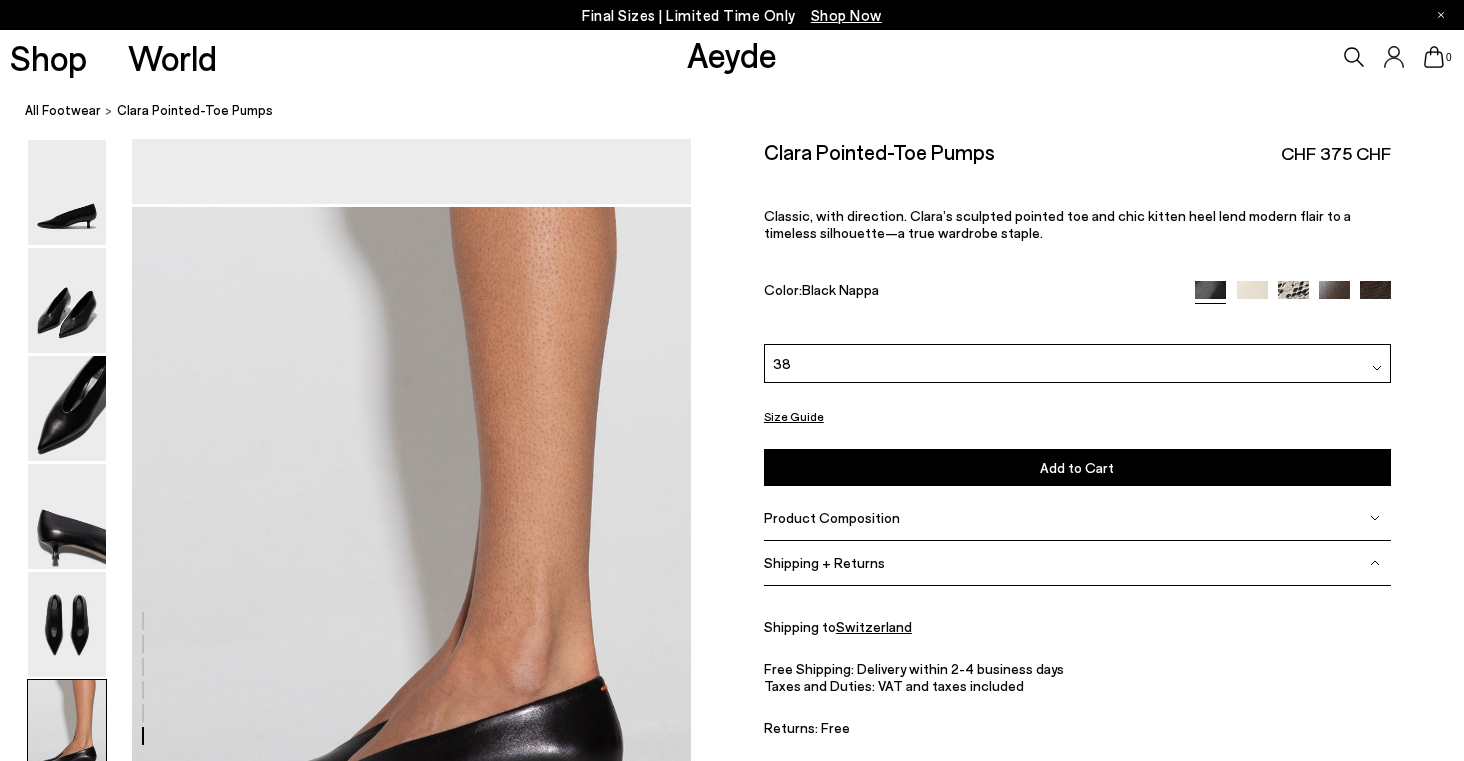 click on "38" at bounding box center (1077, 363) 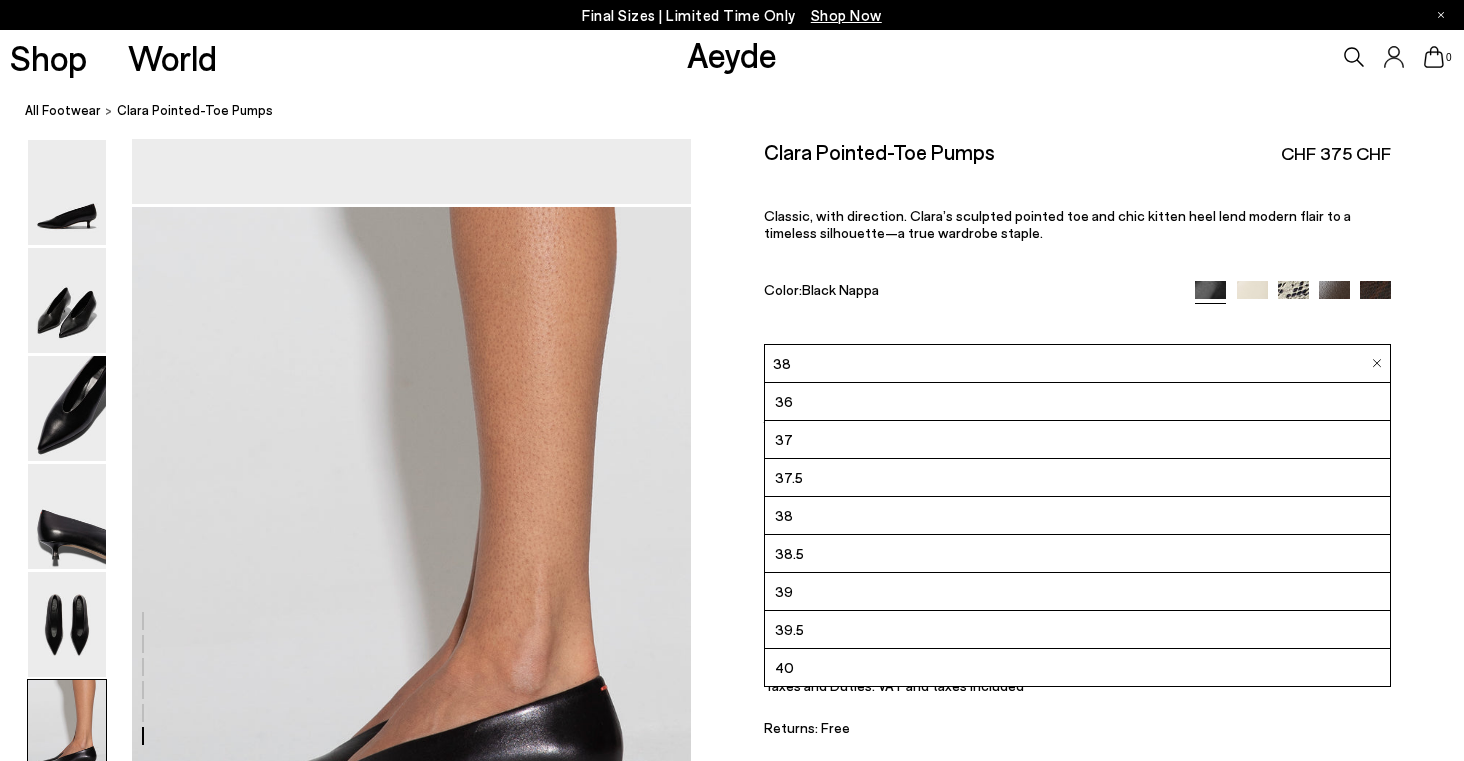 click on "38" at bounding box center [1077, 363] 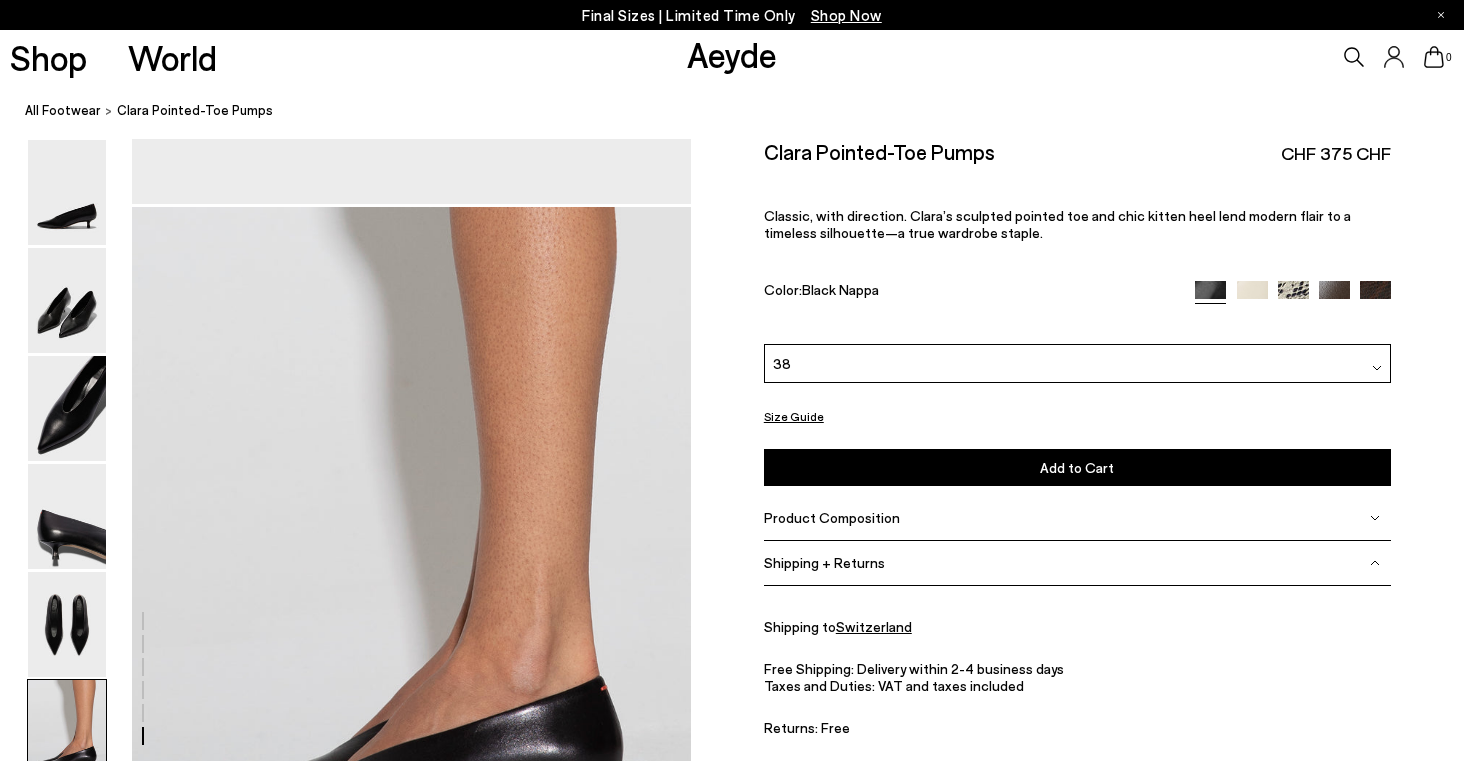 click on "Add to Cart Select a Size First" at bounding box center (1077, 467) 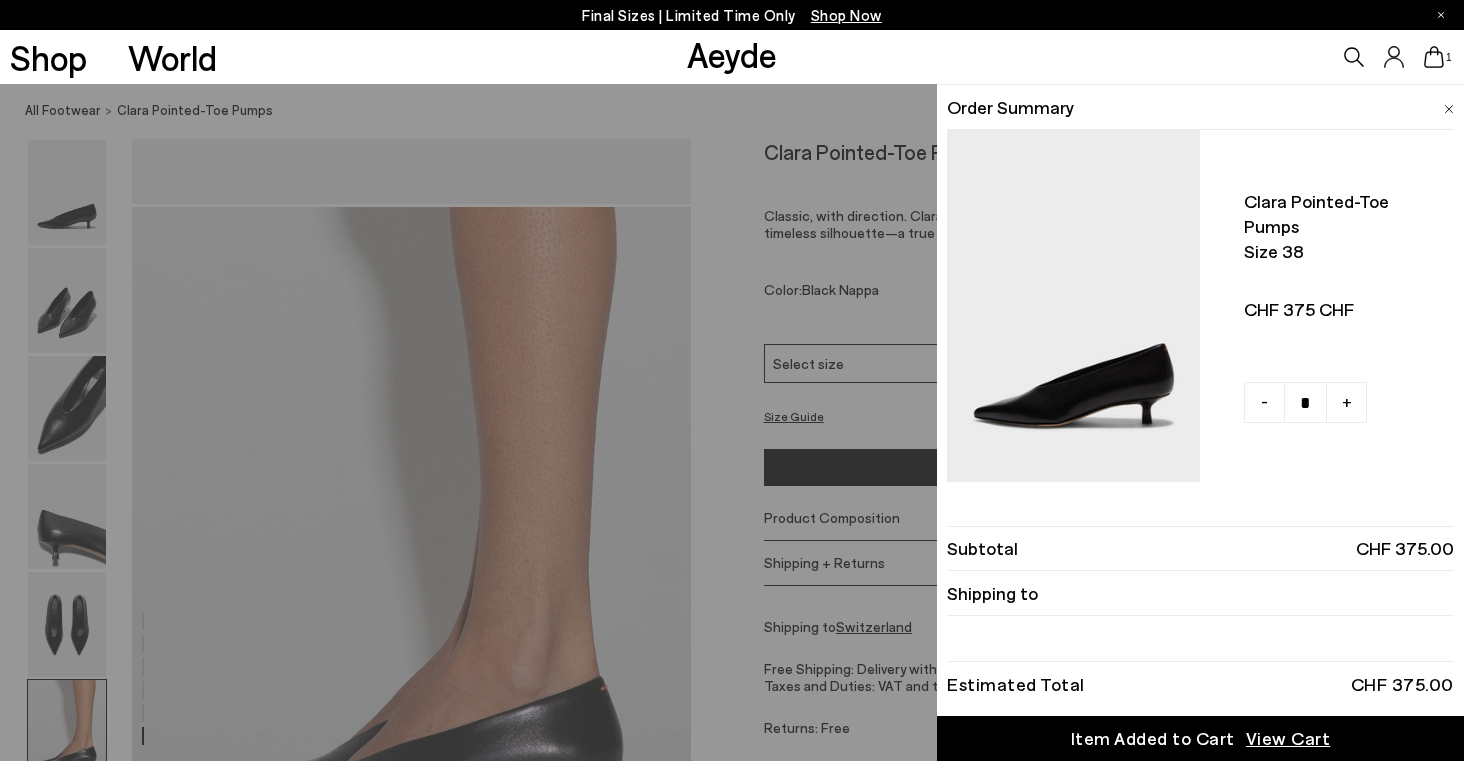 click on "Quick Add
Color
Size
View Details
Order Summary
Clara pointed-toe pumps
Size
38
- +" at bounding box center [732, 422] 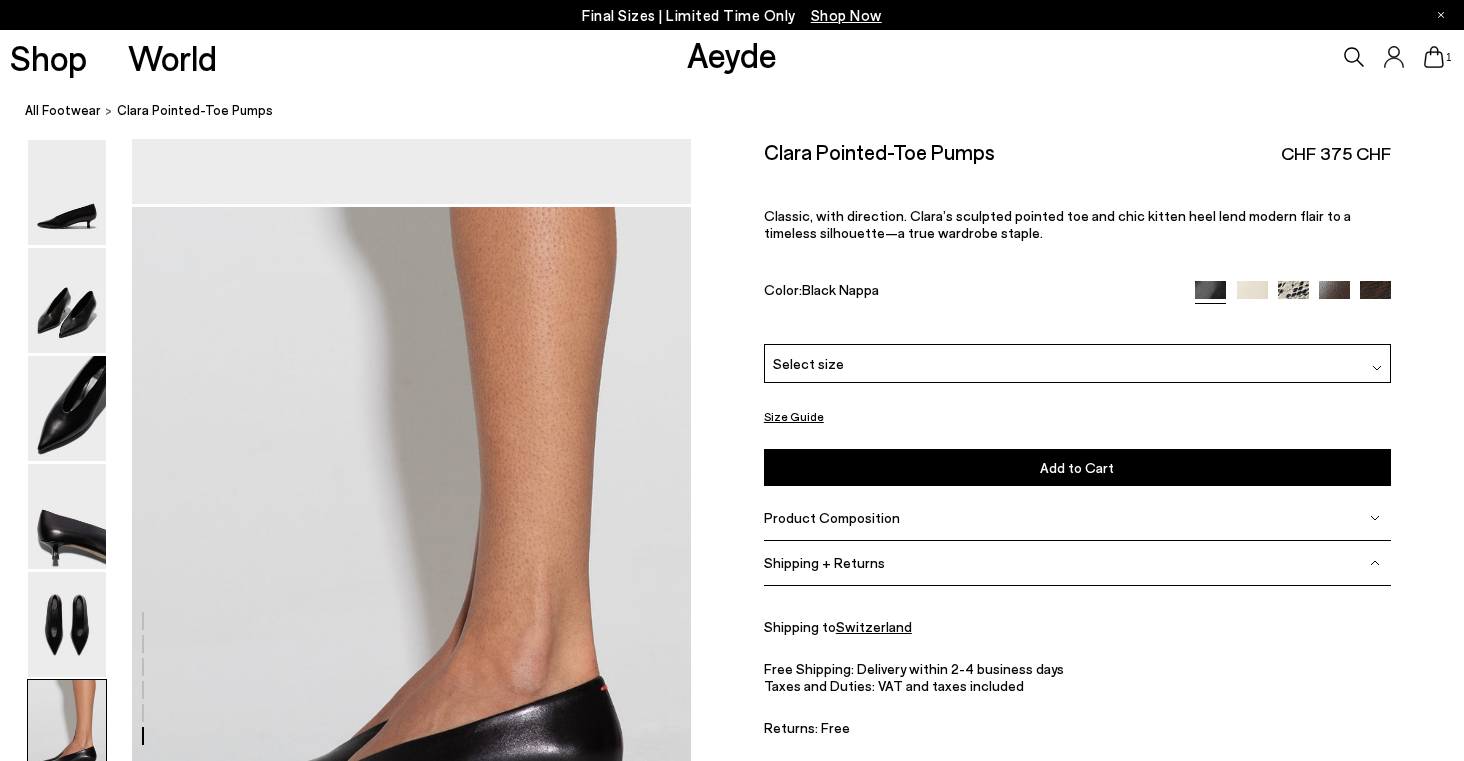 click on "Select size" at bounding box center (1077, 363) 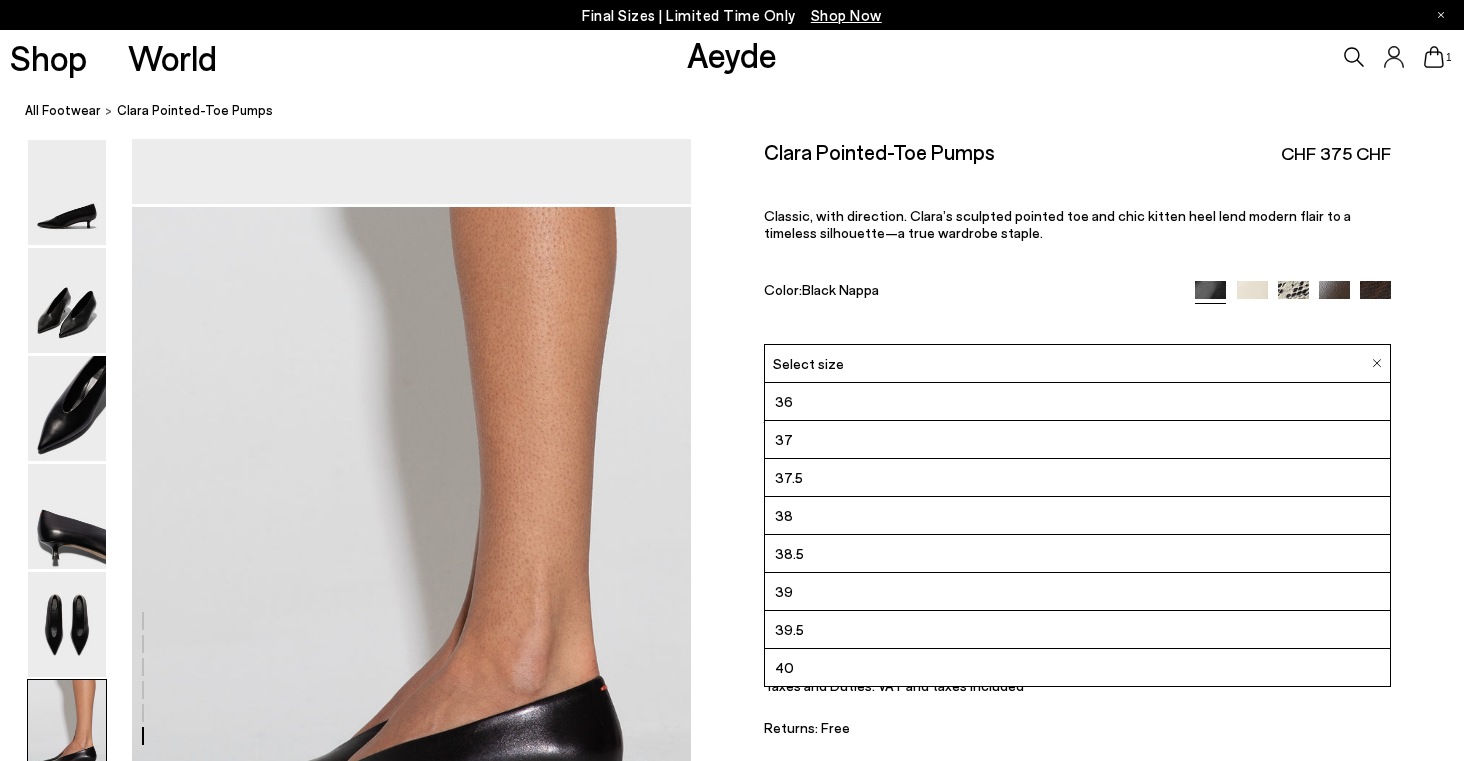 click on "38.5" at bounding box center (1077, 554) 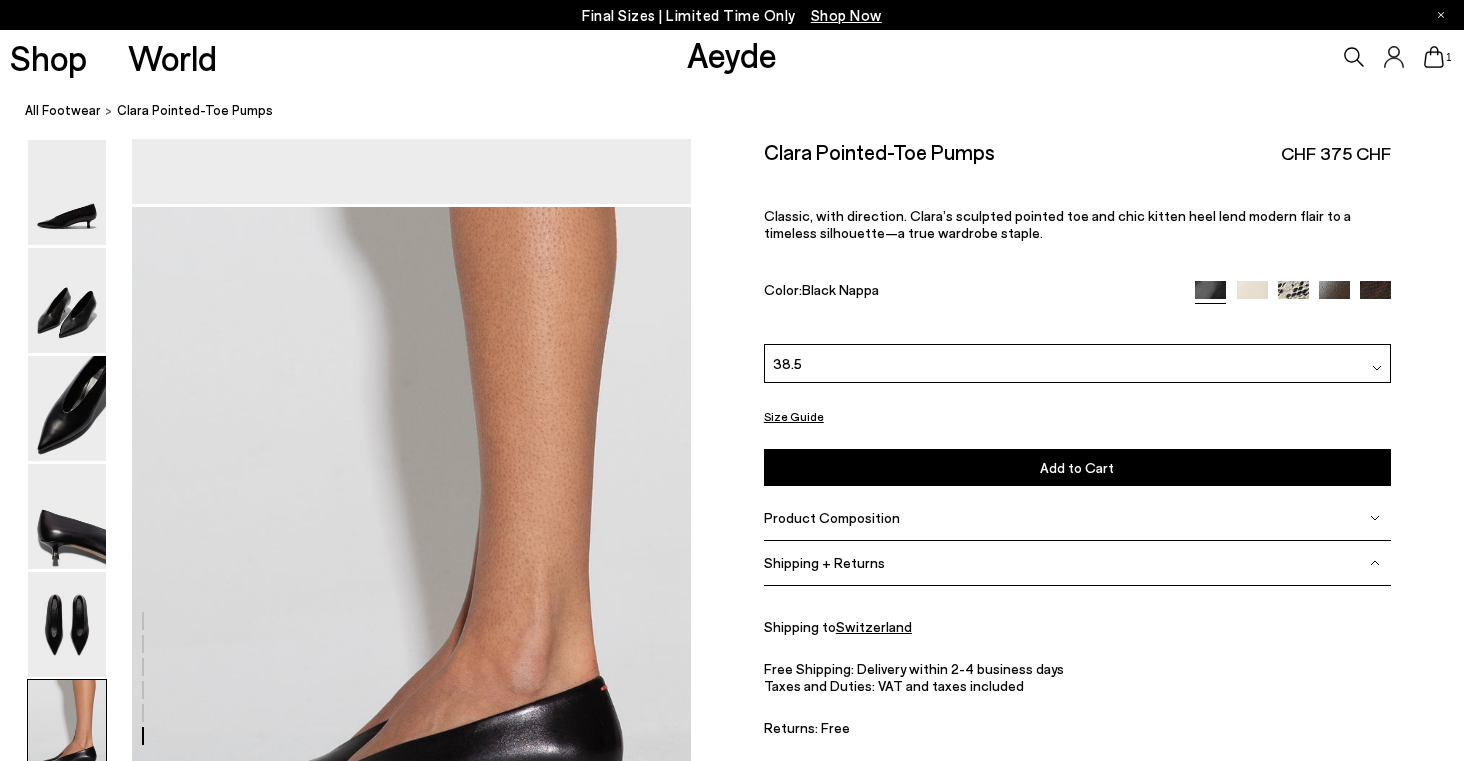 click on "Add to Cart Select a Size First" at bounding box center (1077, 467) 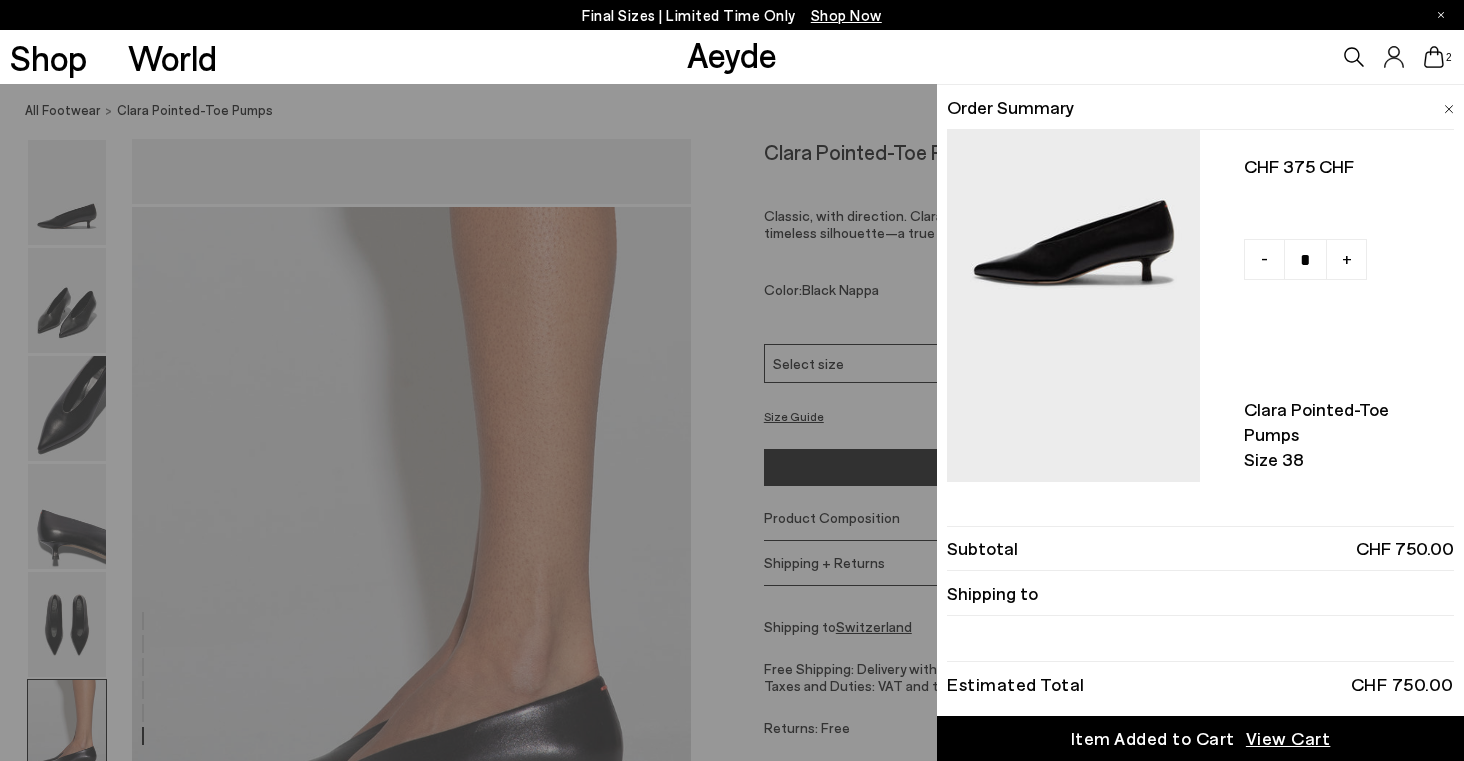 scroll, scrollTop: 203, scrollLeft: 0, axis: vertical 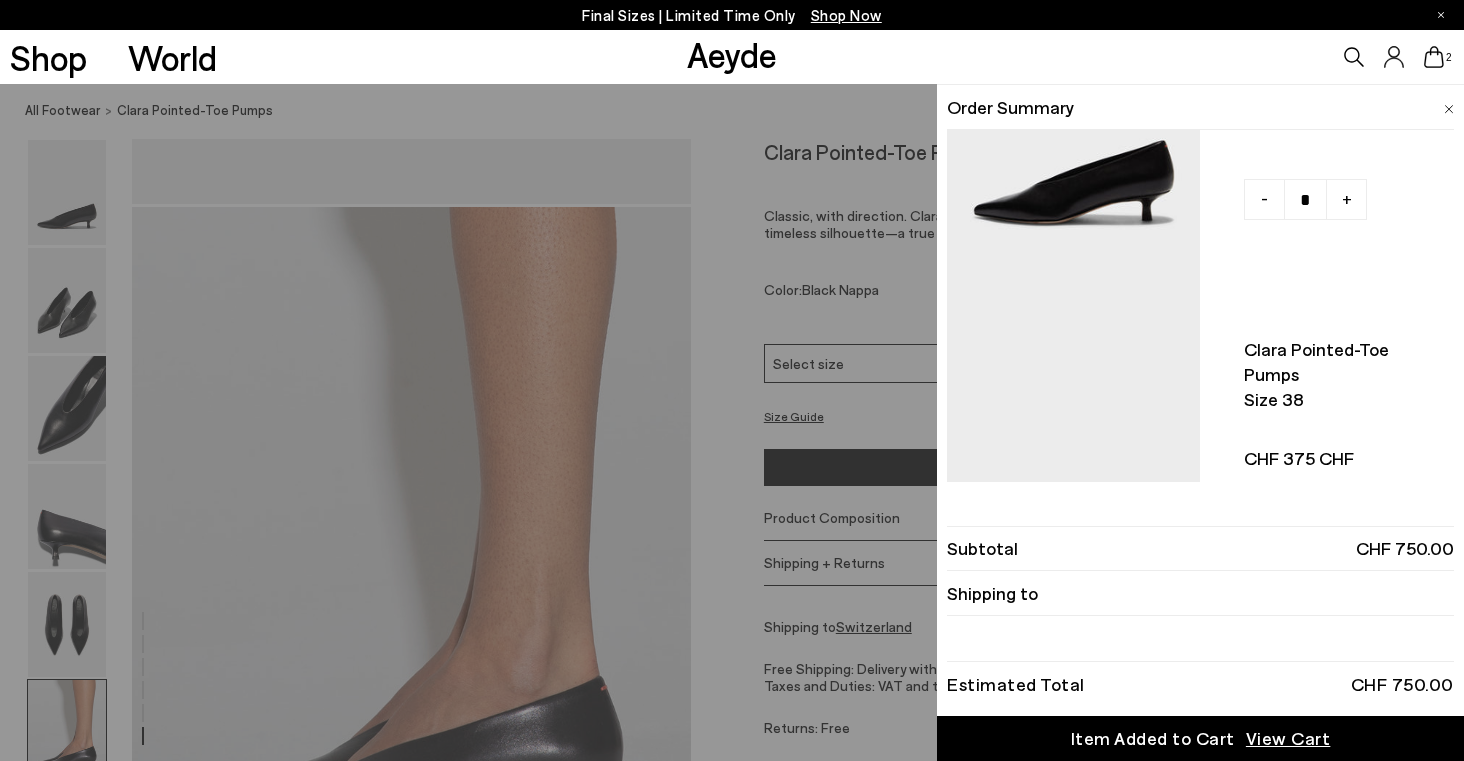 click on "View Cart" at bounding box center [1288, 738] 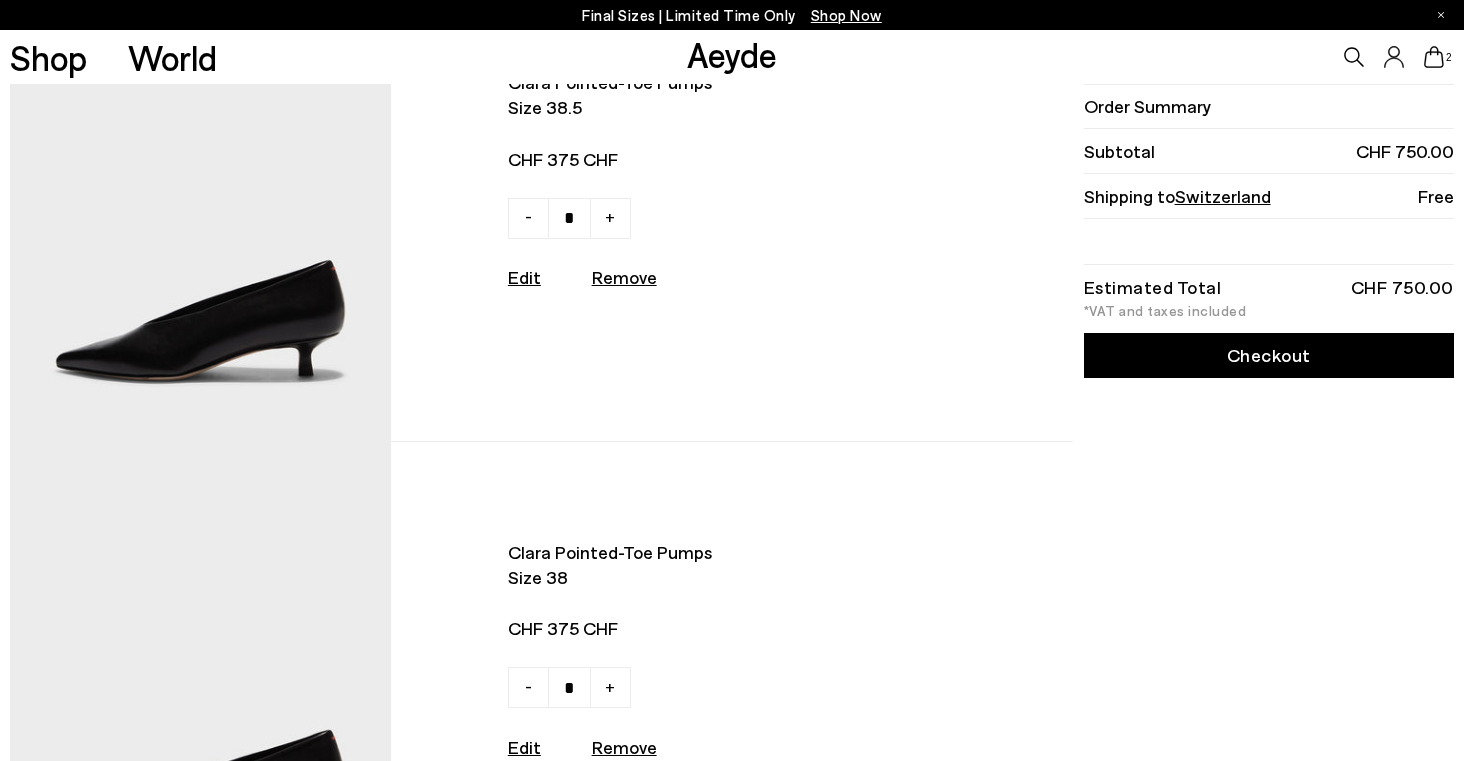 scroll, scrollTop: 0, scrollLeft: 0, axis: both 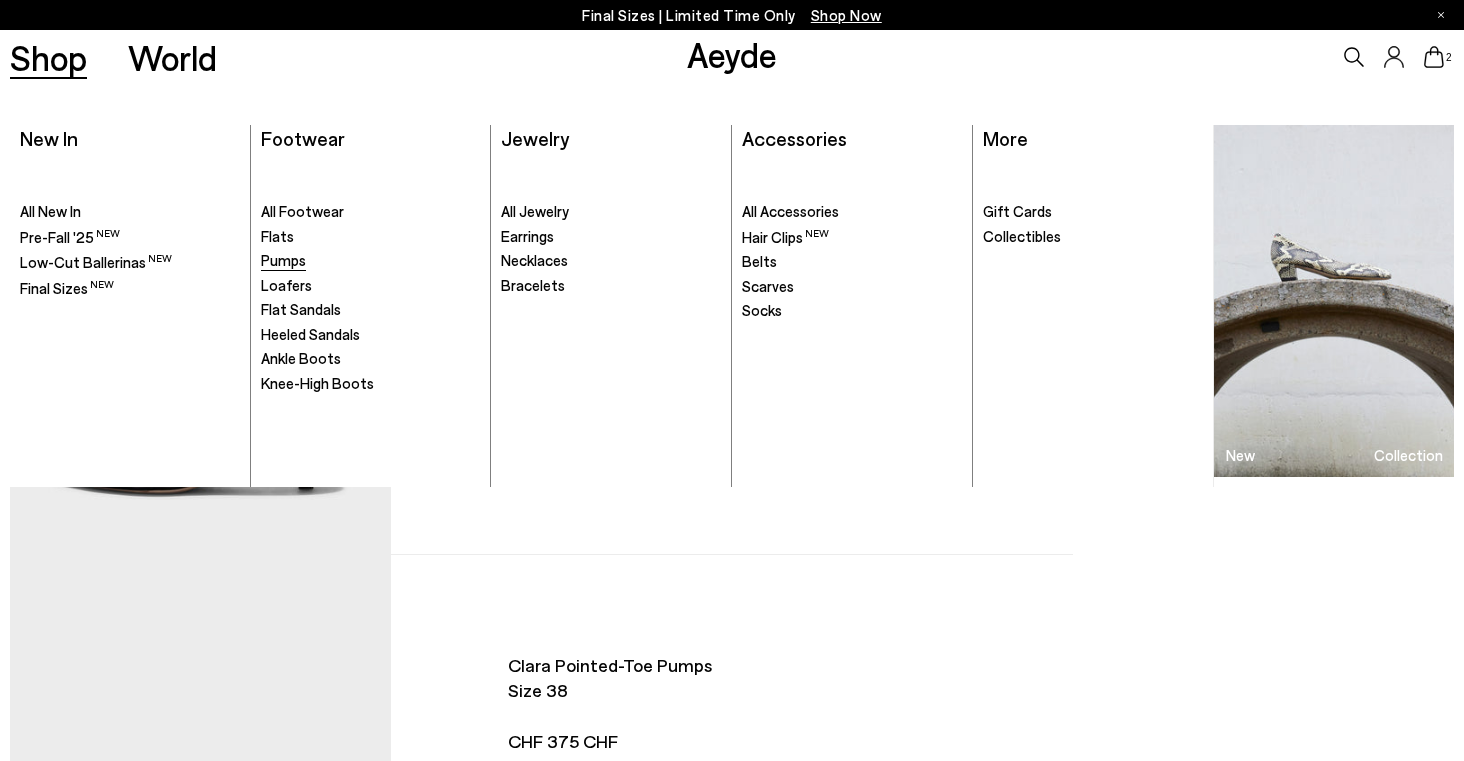 click on "Pumps" at bounding box center (283, 260) 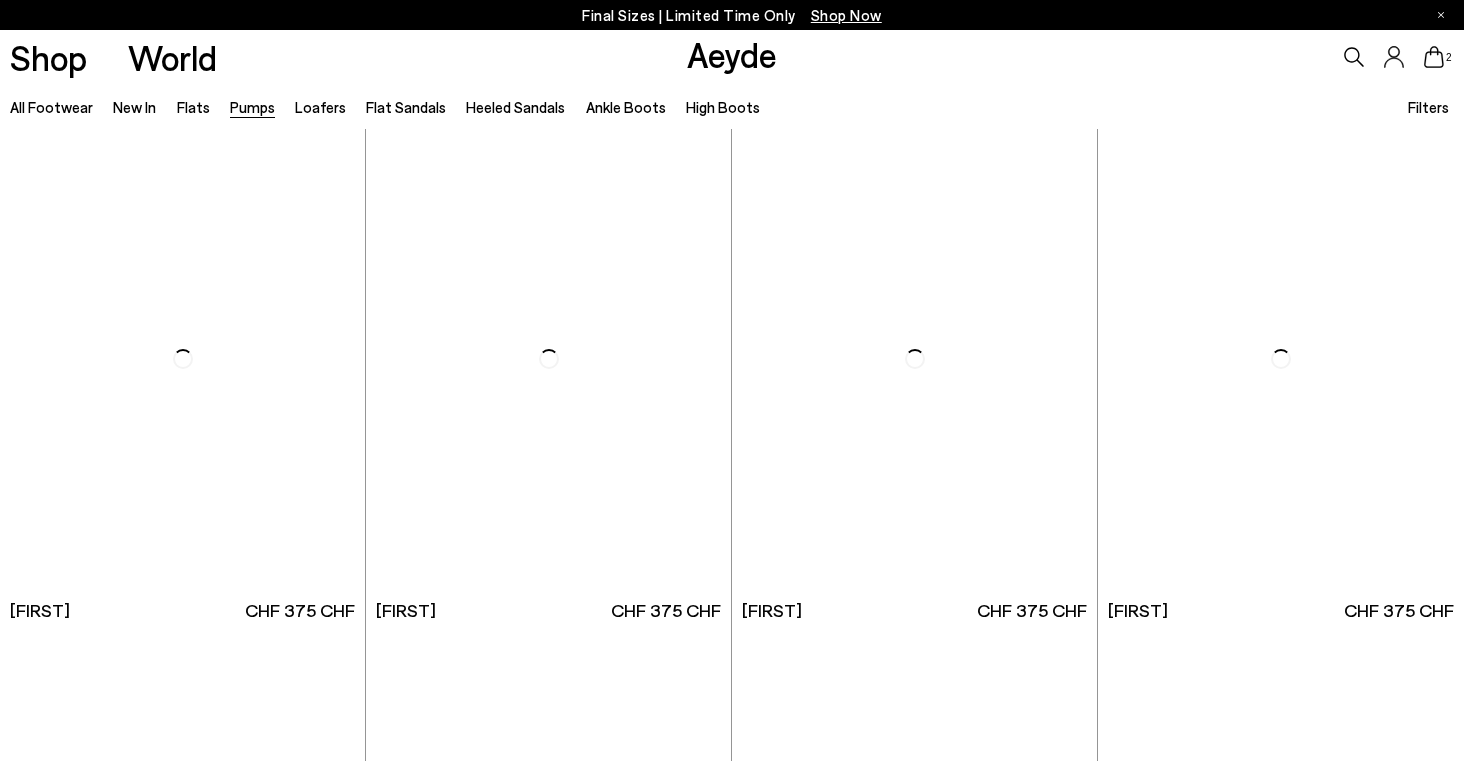 scroll, scrollTop: 0, scrollLeft: 0, axis: both 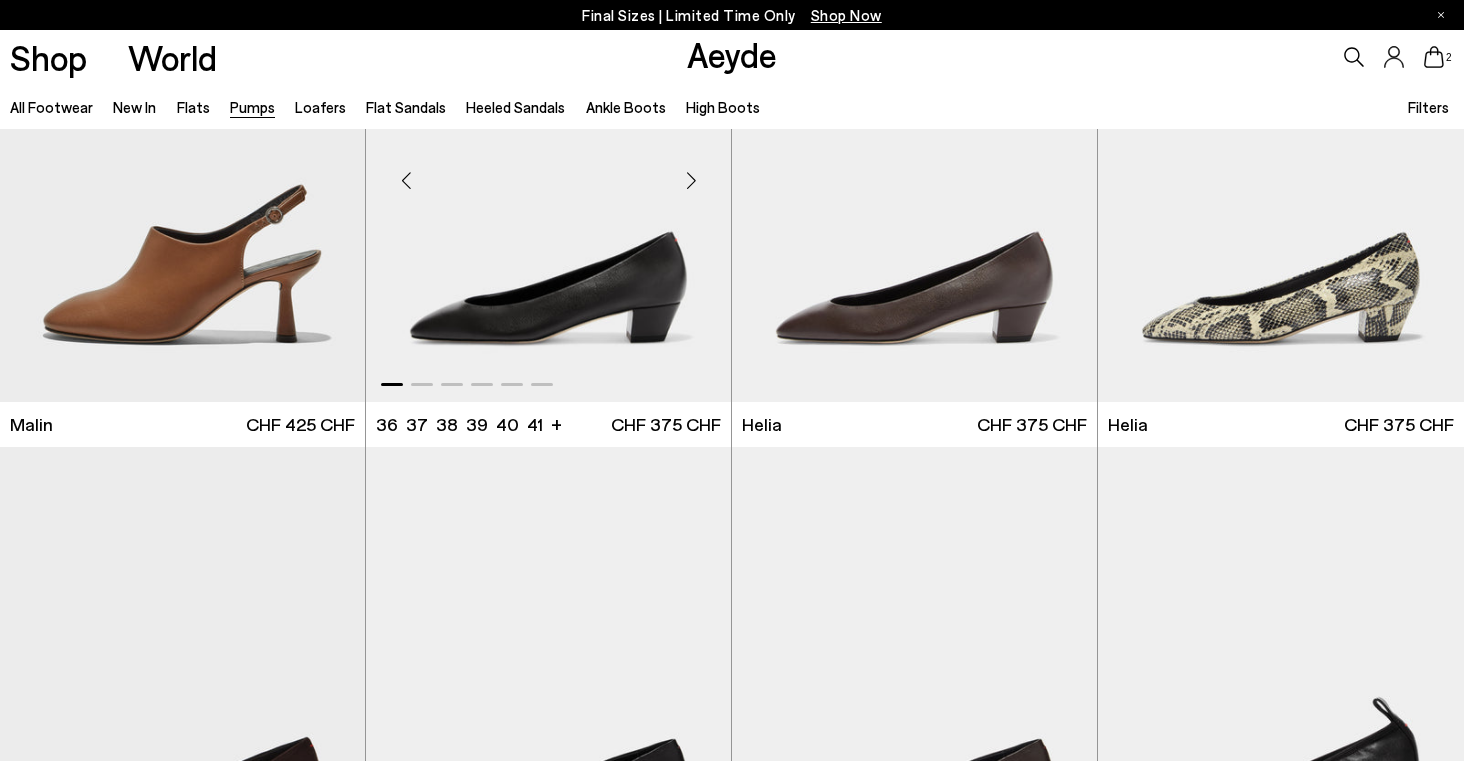 click at bounding box center [691, 181] 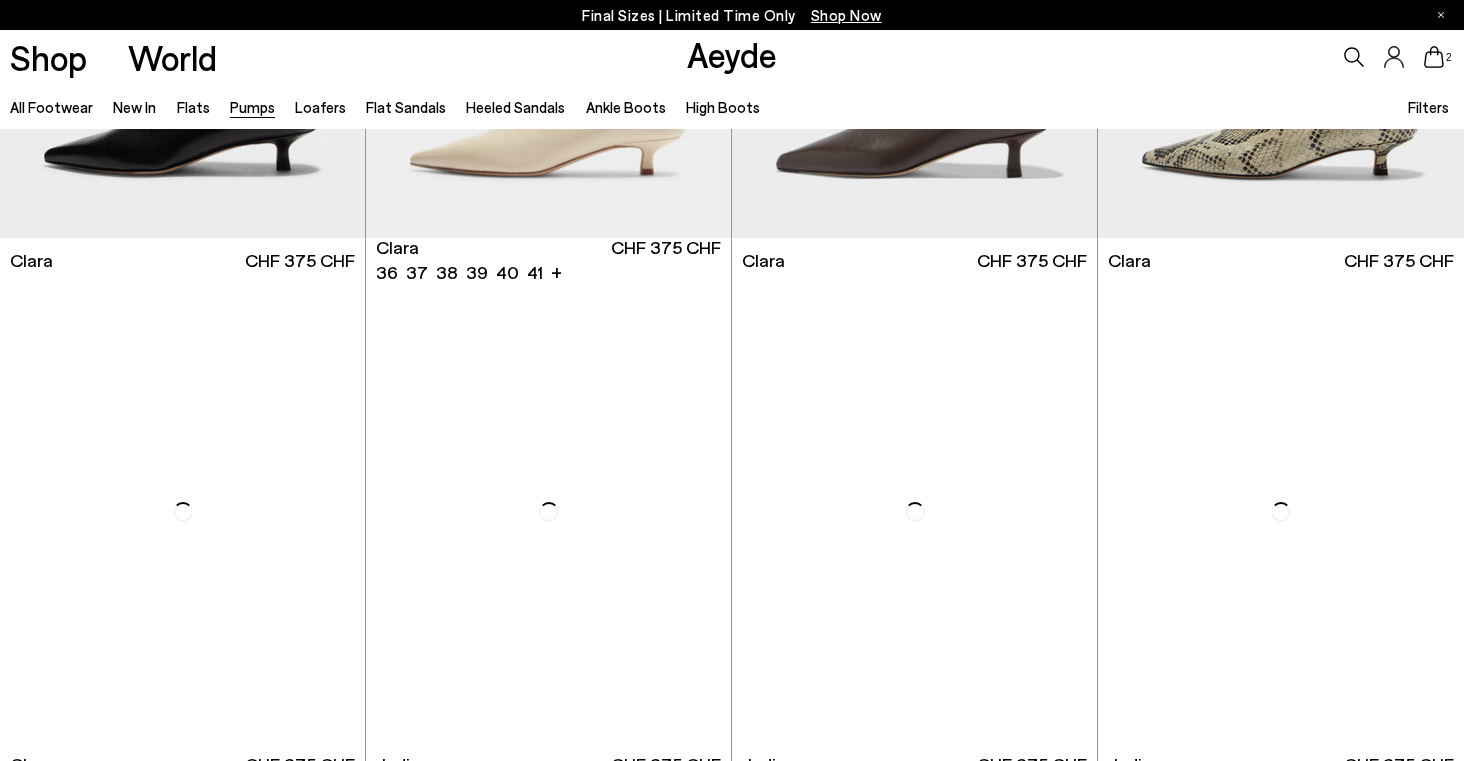 scroll, scrollTop: 3555, scrollLeft: 0, axis: vertical 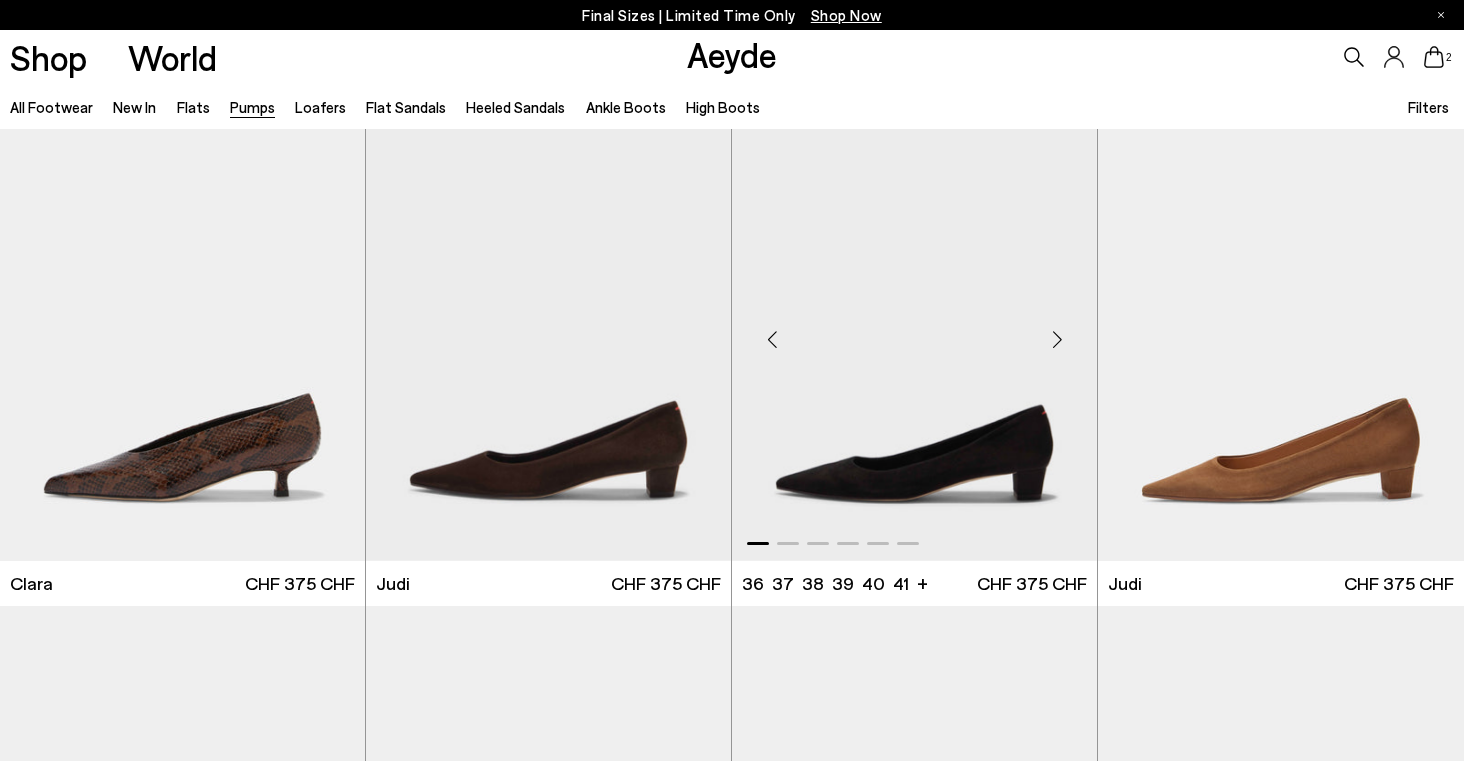 click at bounding box center [1057, 339] 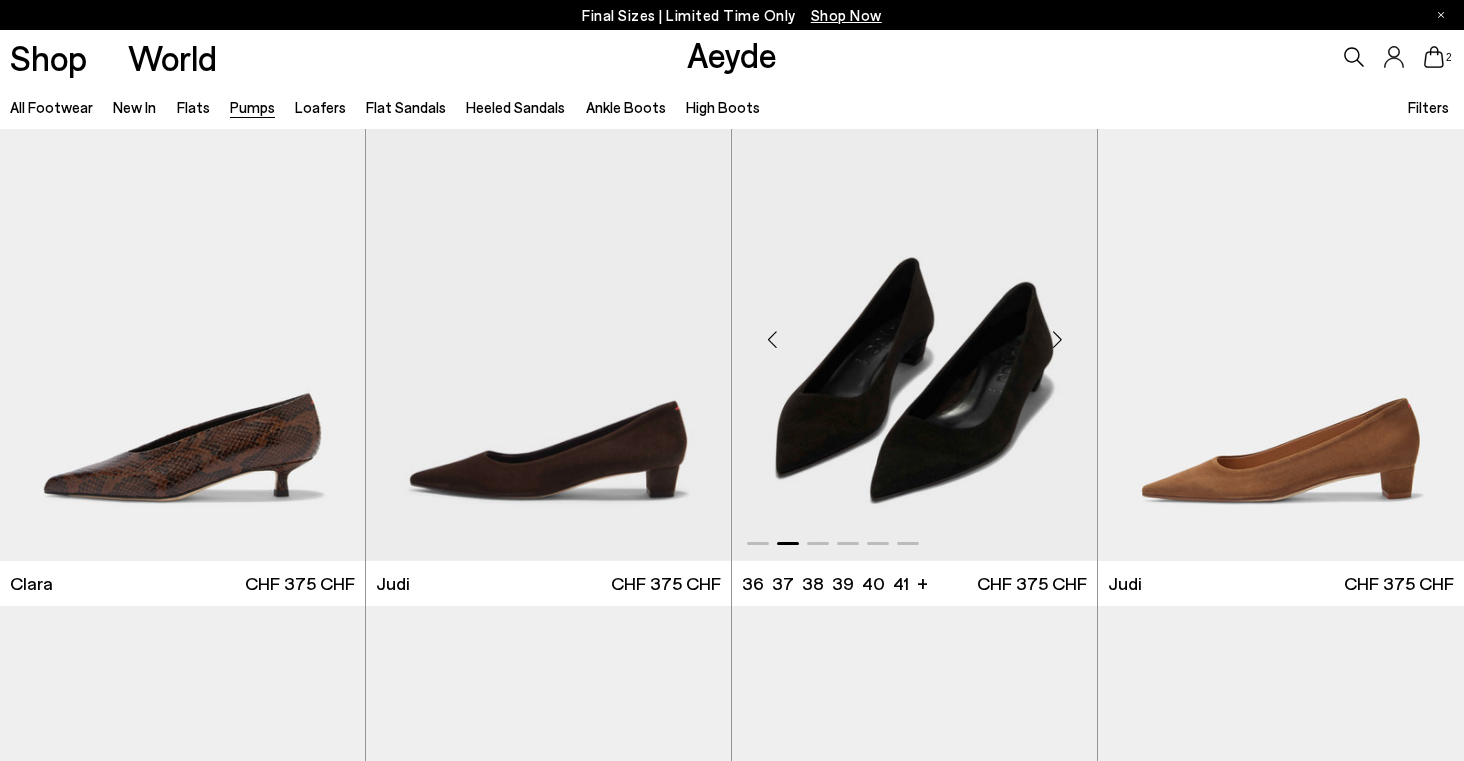 click at bounding box center [1057, 339] 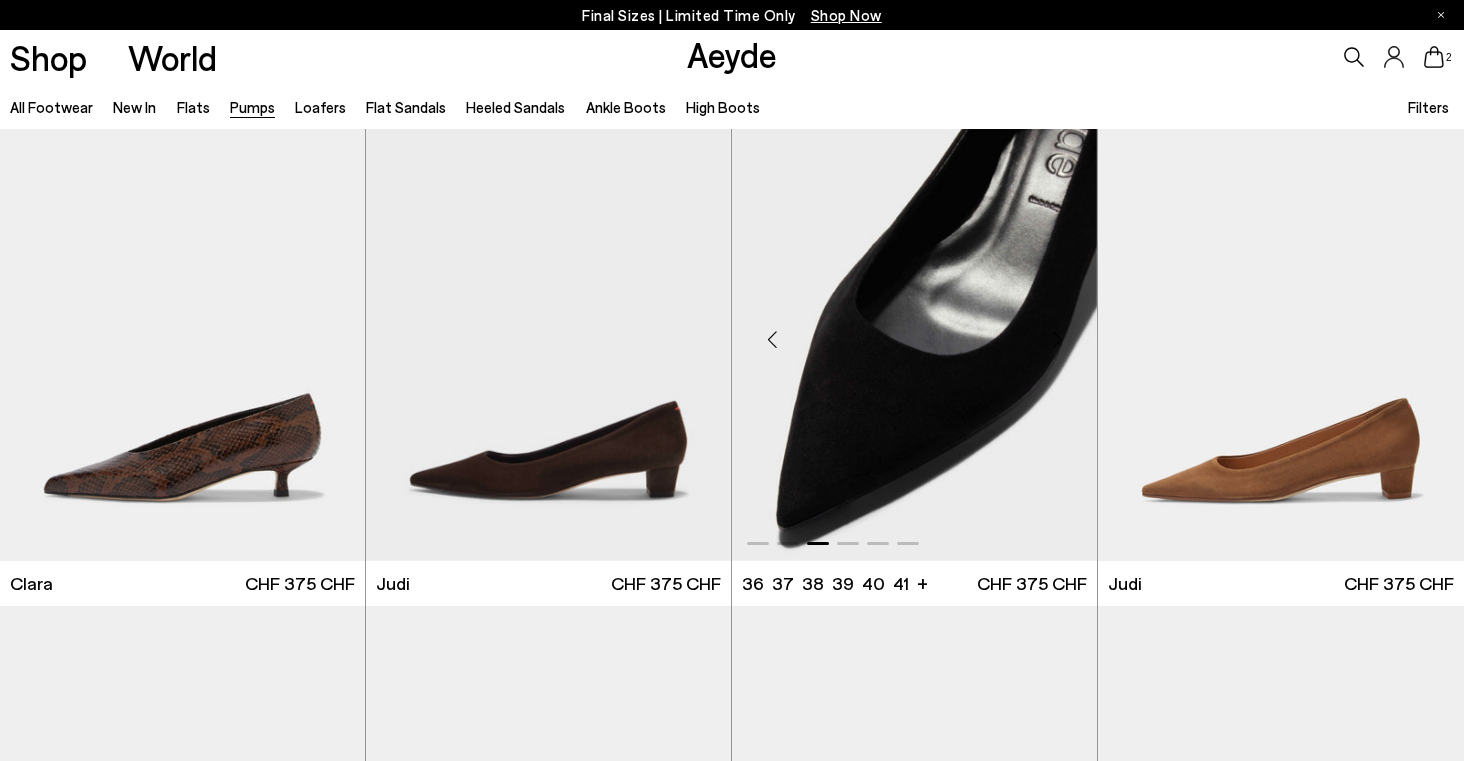 click at bounding box center (1057, 339) 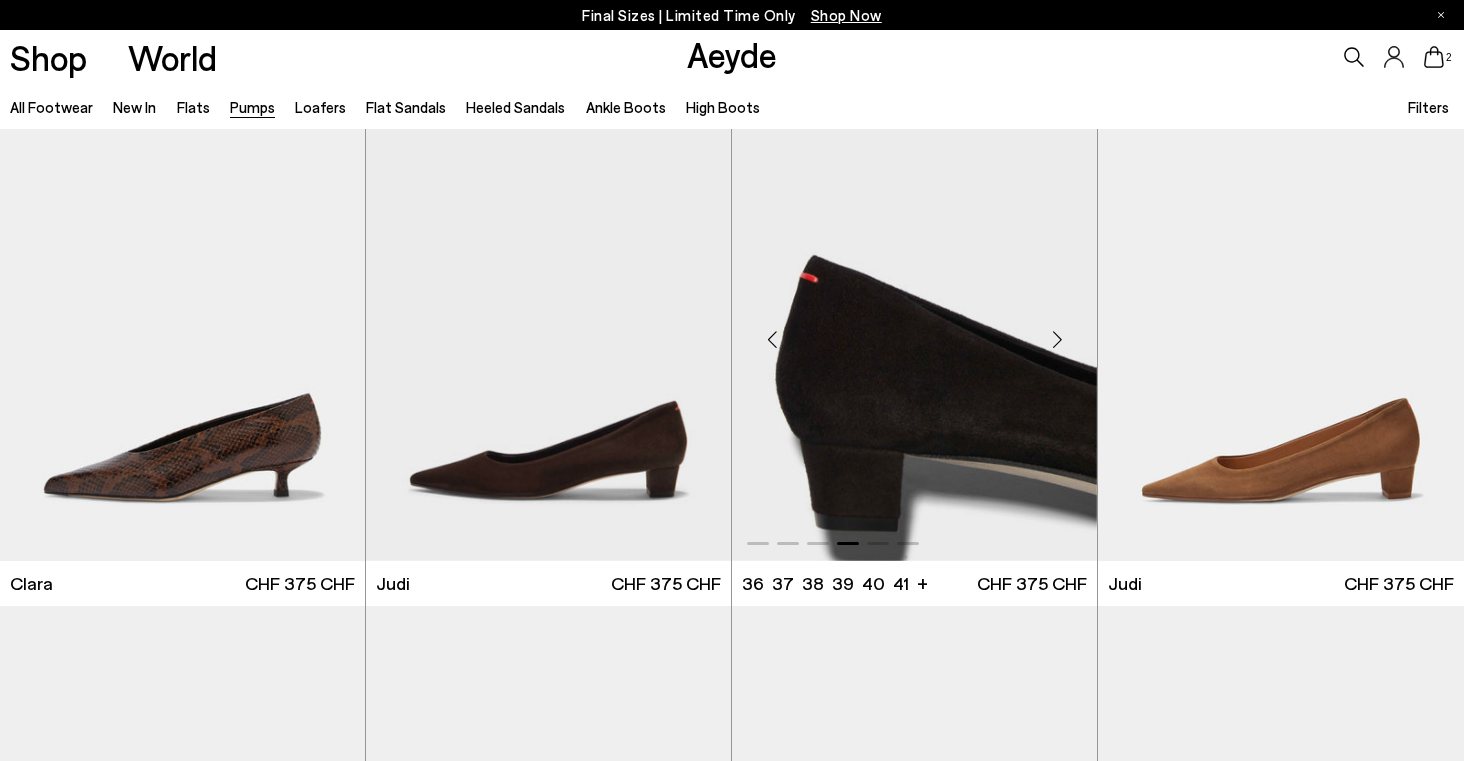 click at bounding box center (1057, 339) 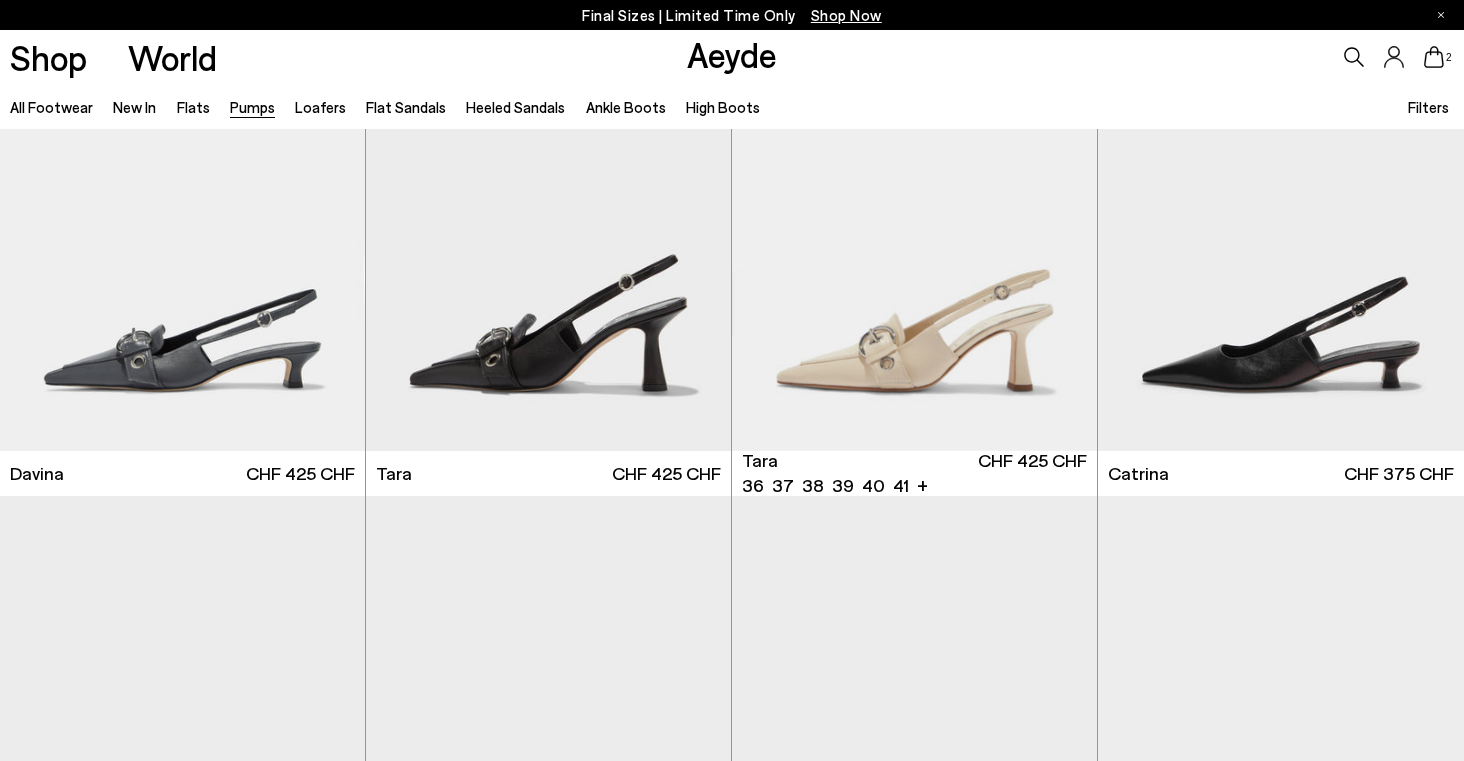 scroll, scrollTop: 5136, scrollLeft: 0, axis: vertical 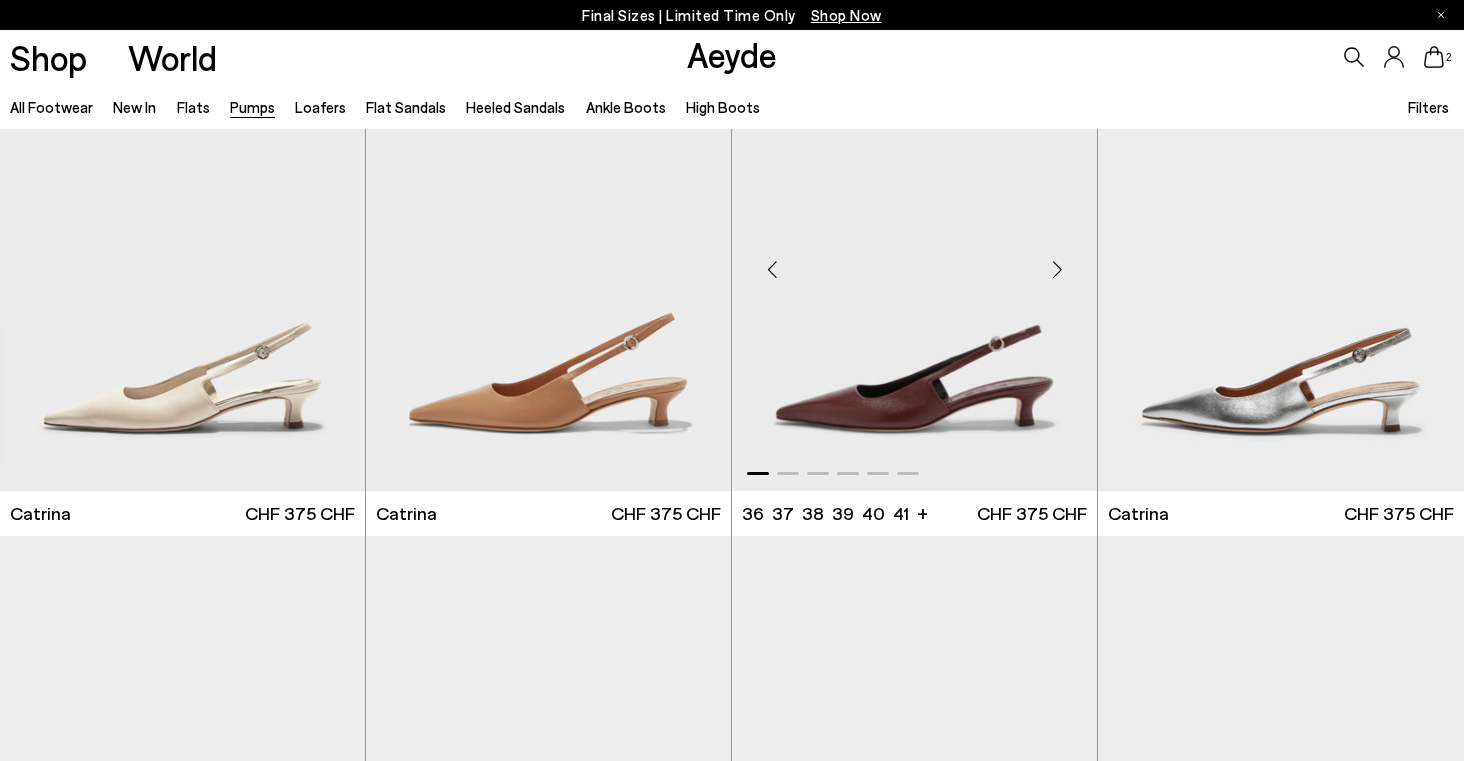click at bounding box center (1057, 270) 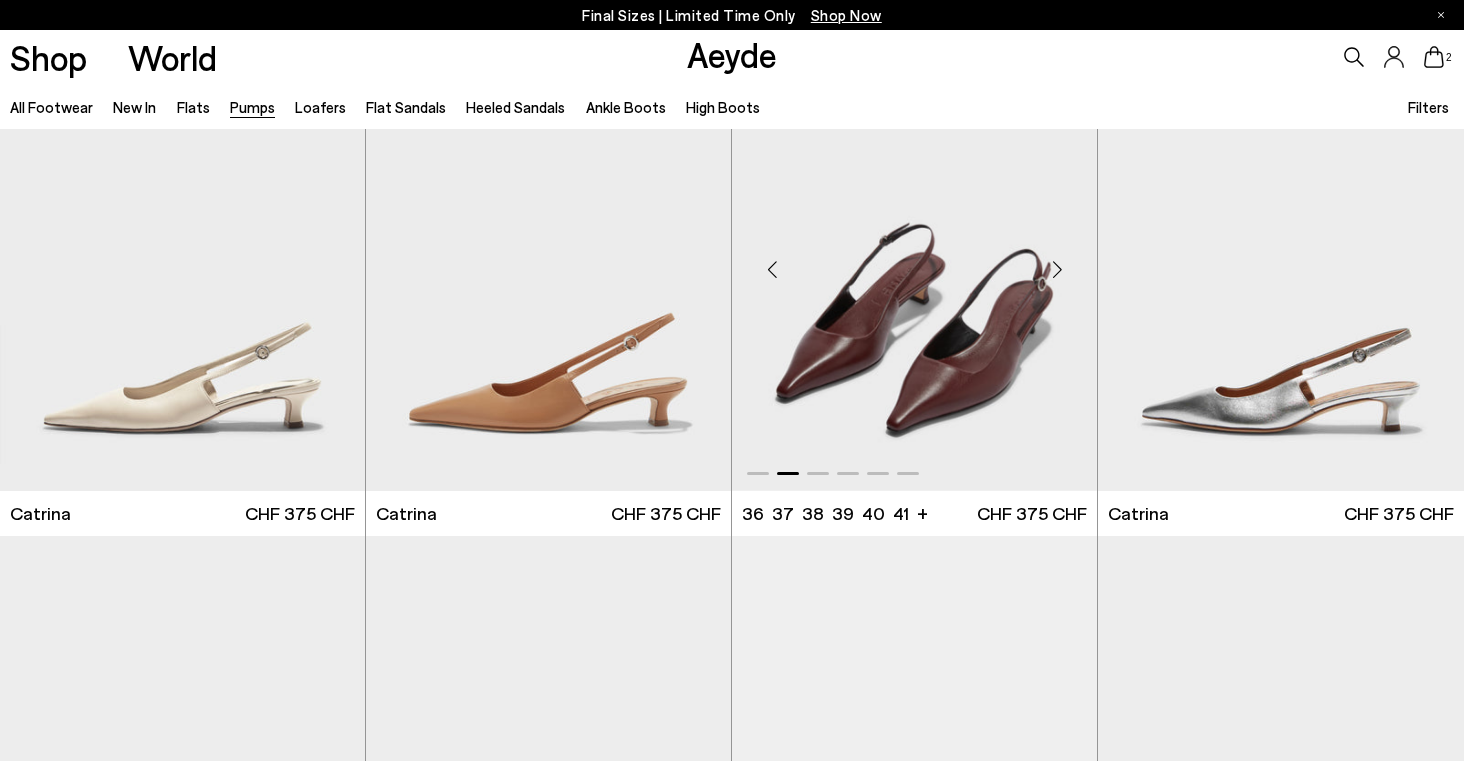 click at bounding box center (1057, 270) 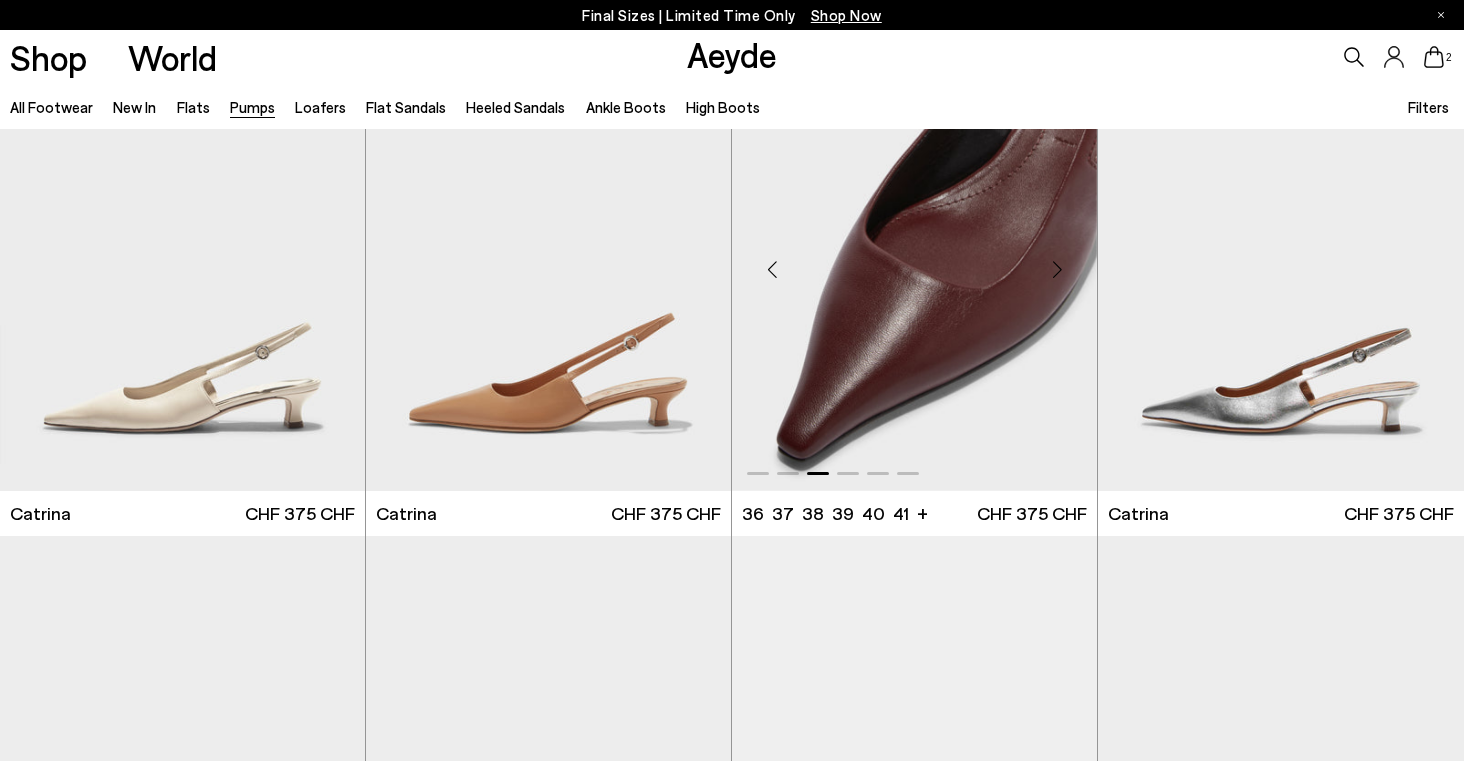 click at bounding box center [1057, 270] 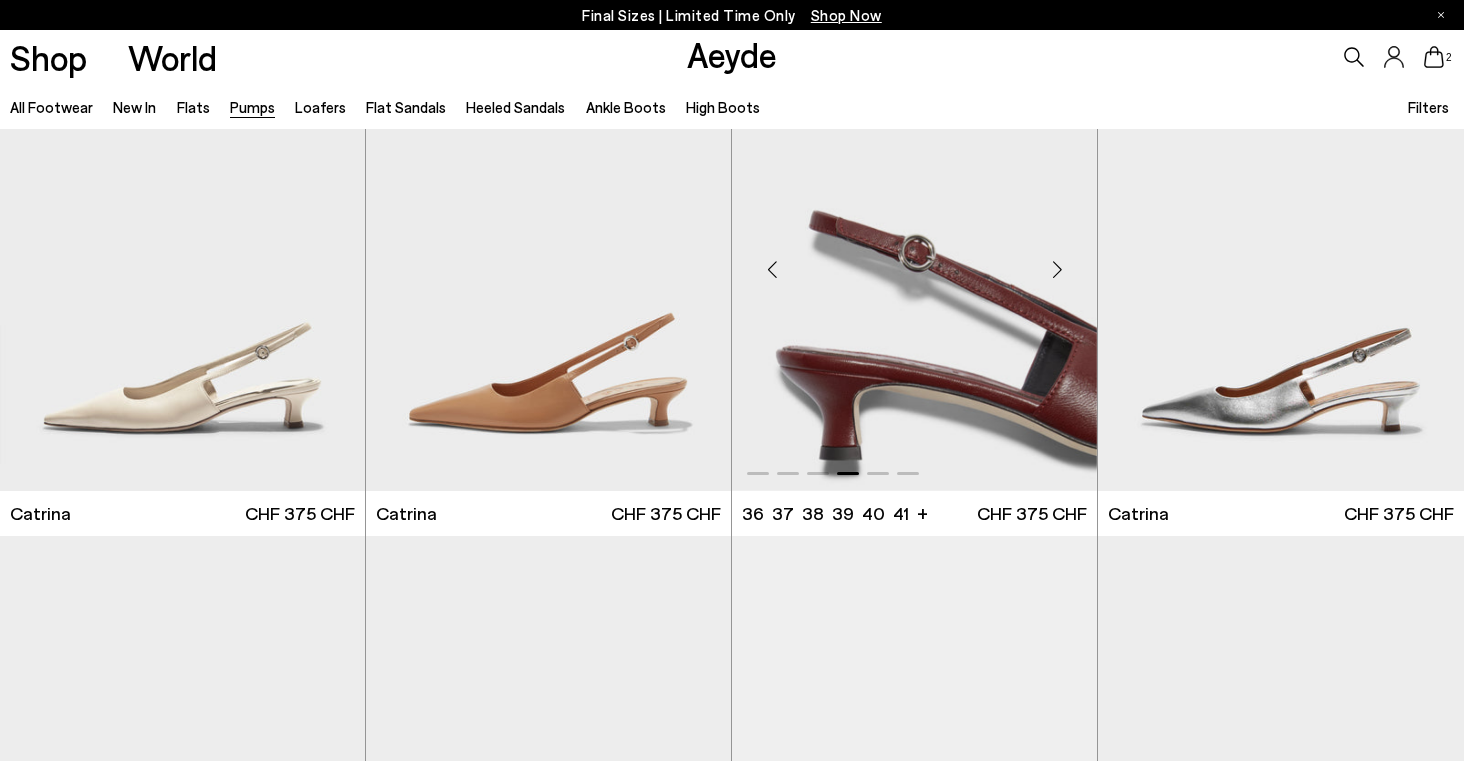 click at bounding box center [1057, 270] 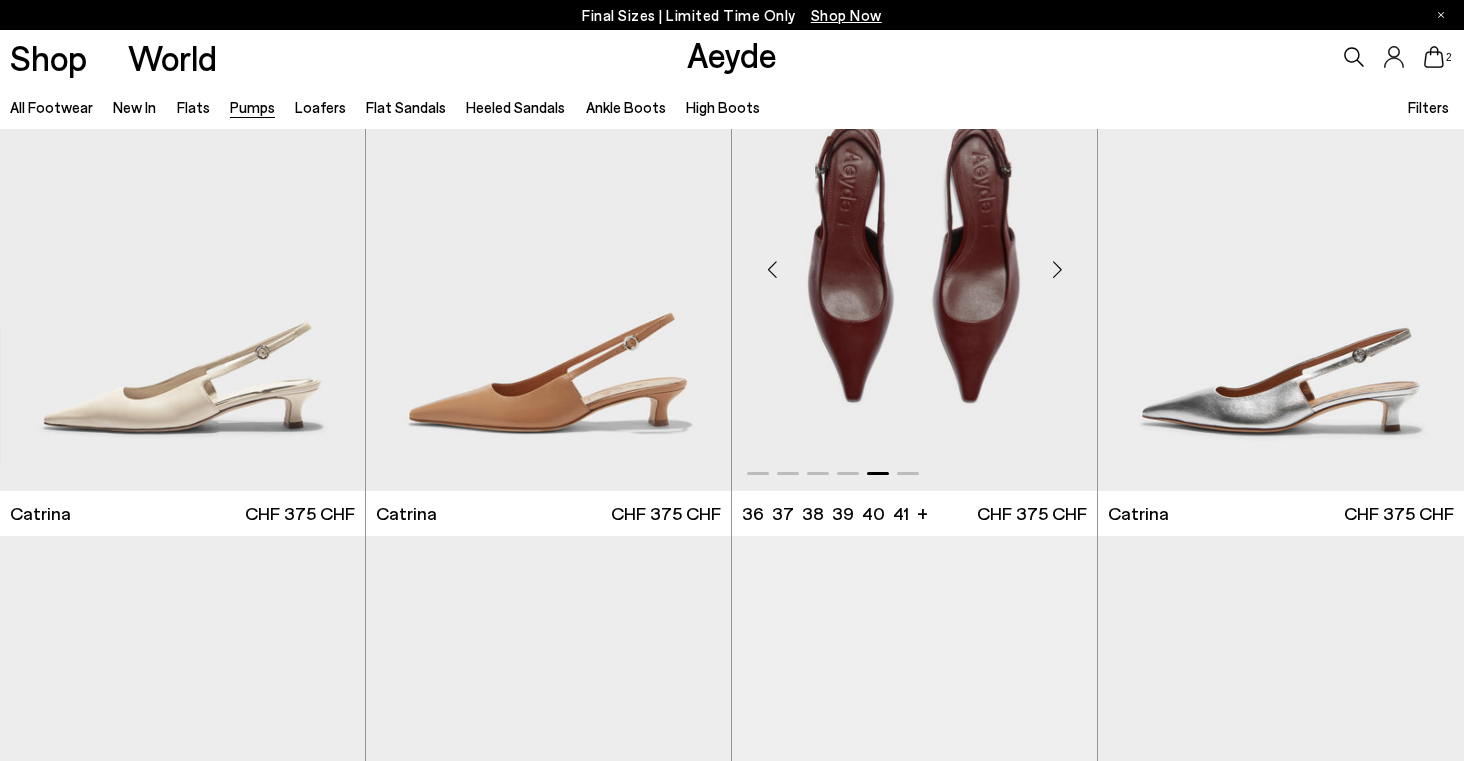 click at bounding box center [1057, 270] 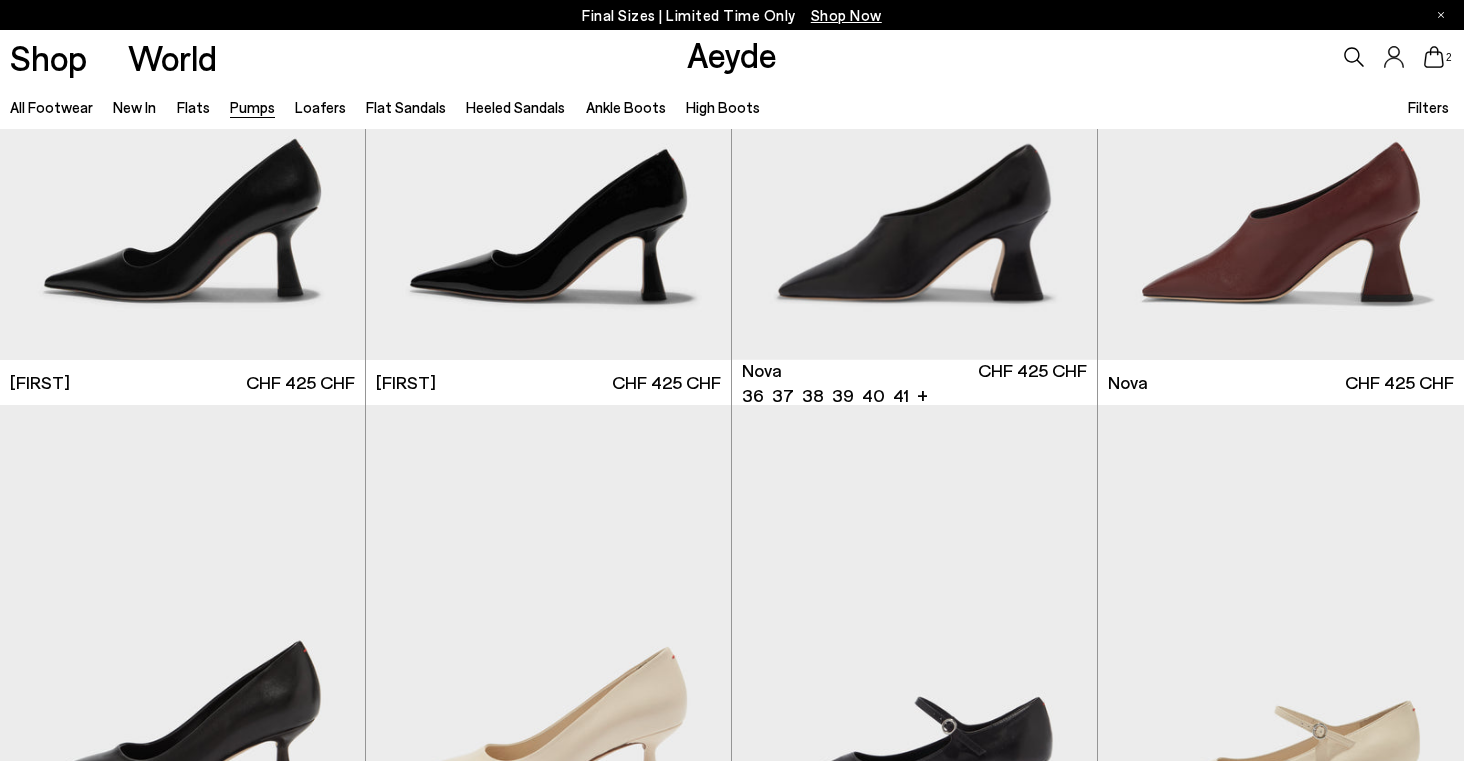scroll, scrollTop: 6734, scrollLeft: 0, axis: vertical 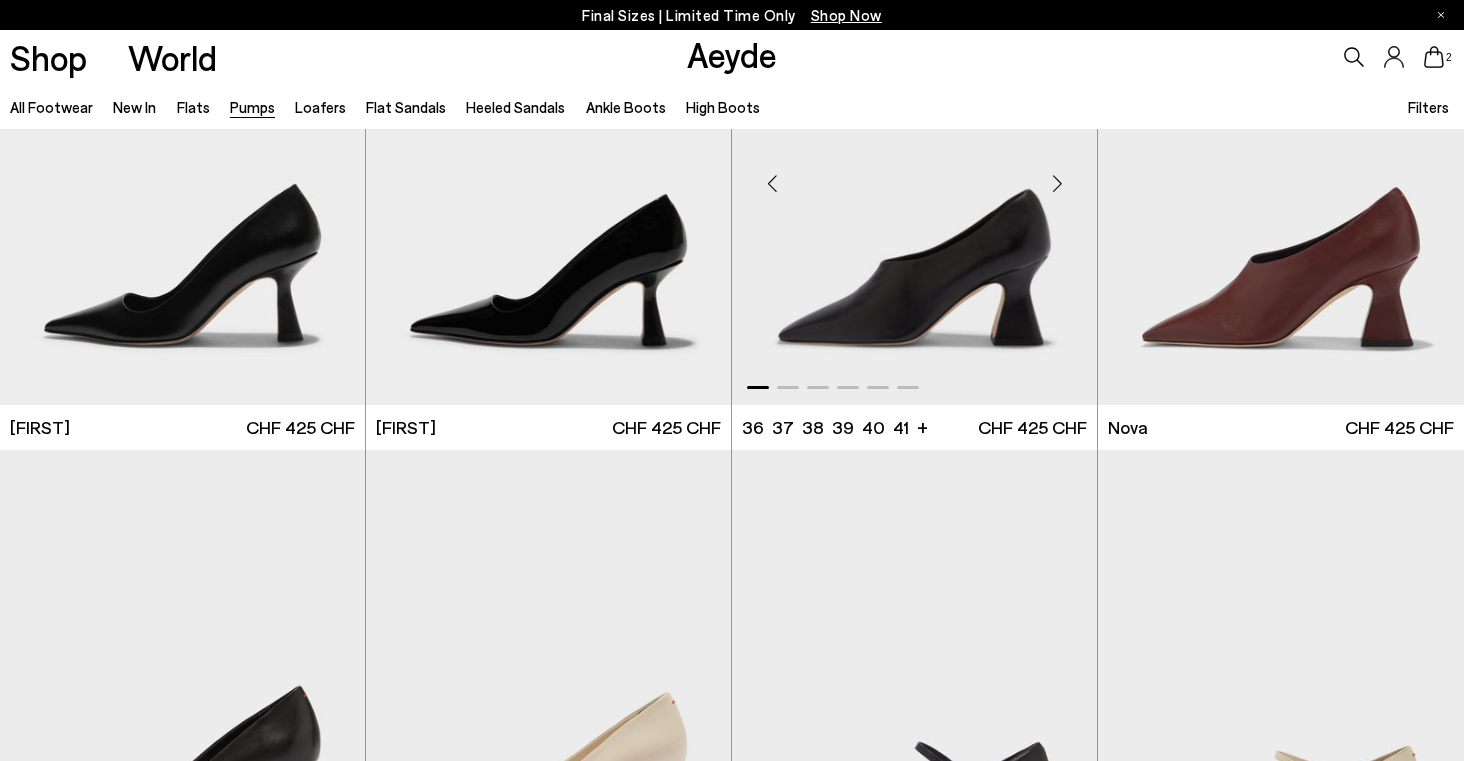click at bounding box center [1057, 184] 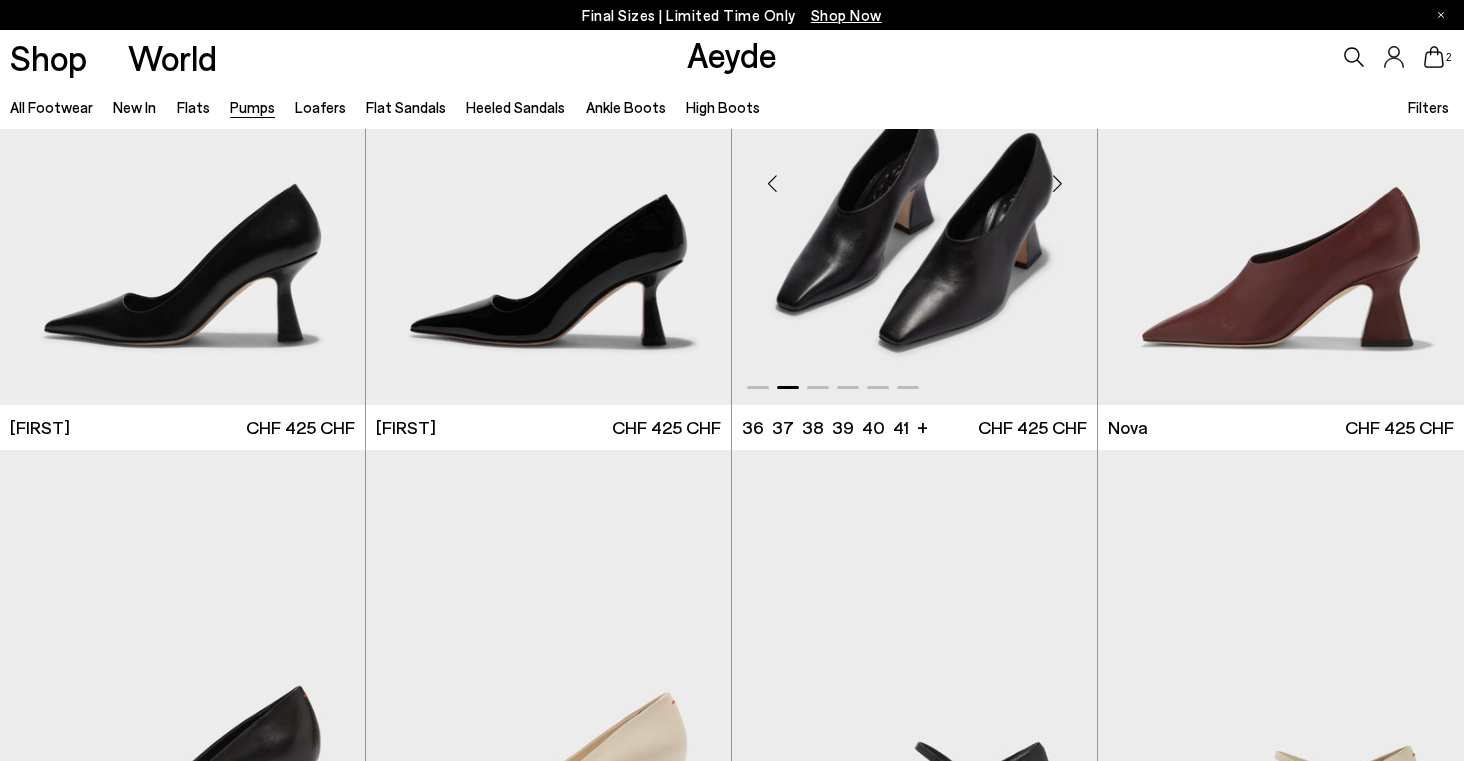 click at bounding box center (1057, 184) 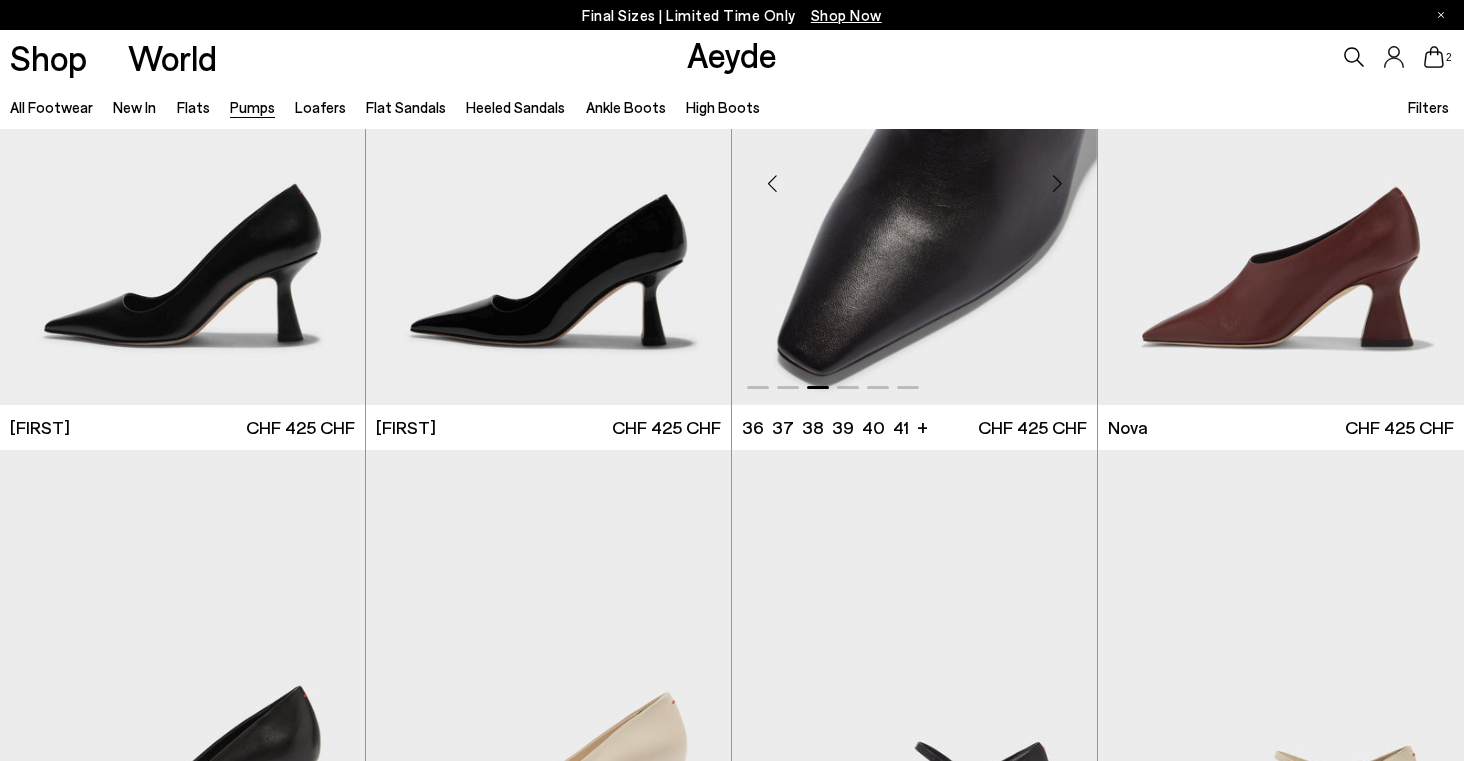 click at bounding box center [1057, 184] 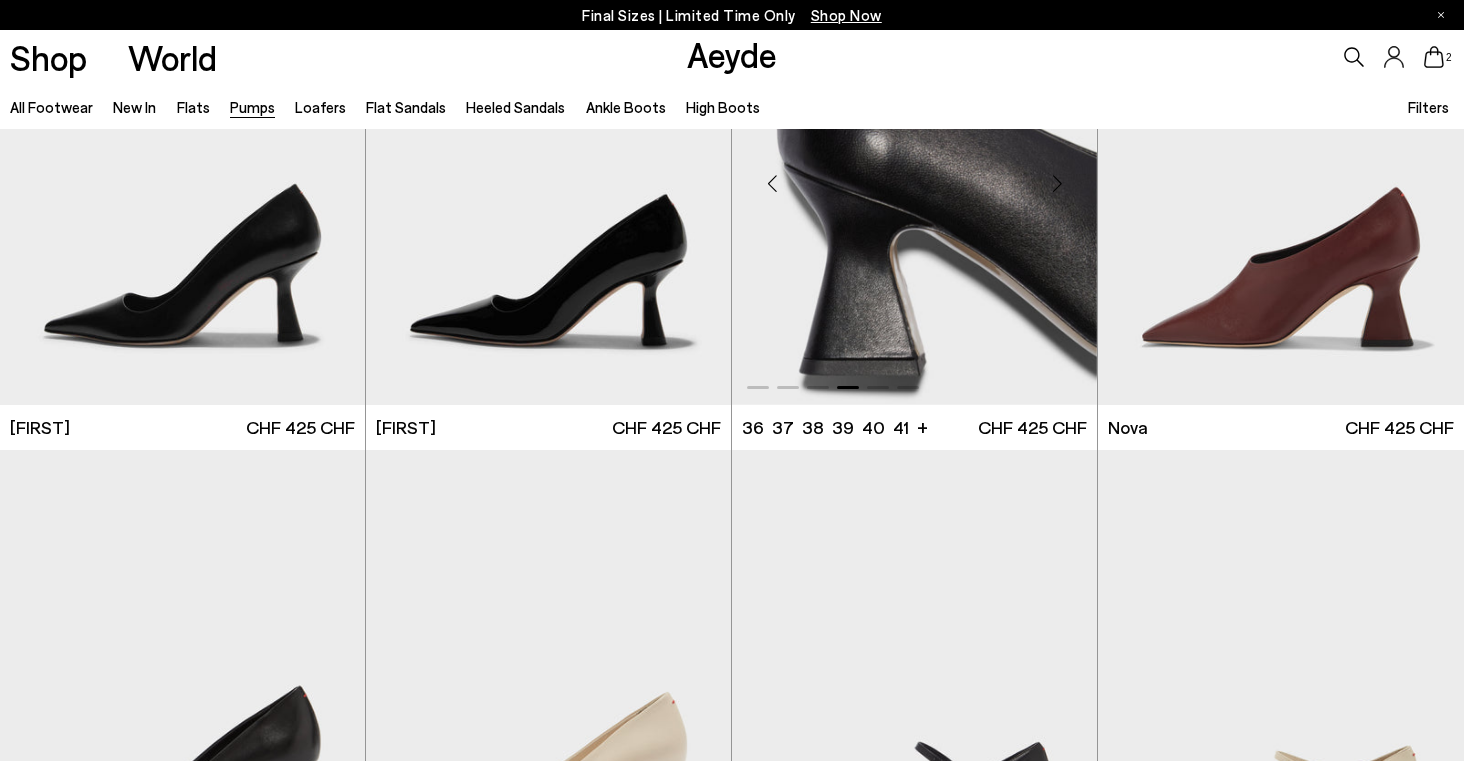 click at bounding box center (1057, 184) 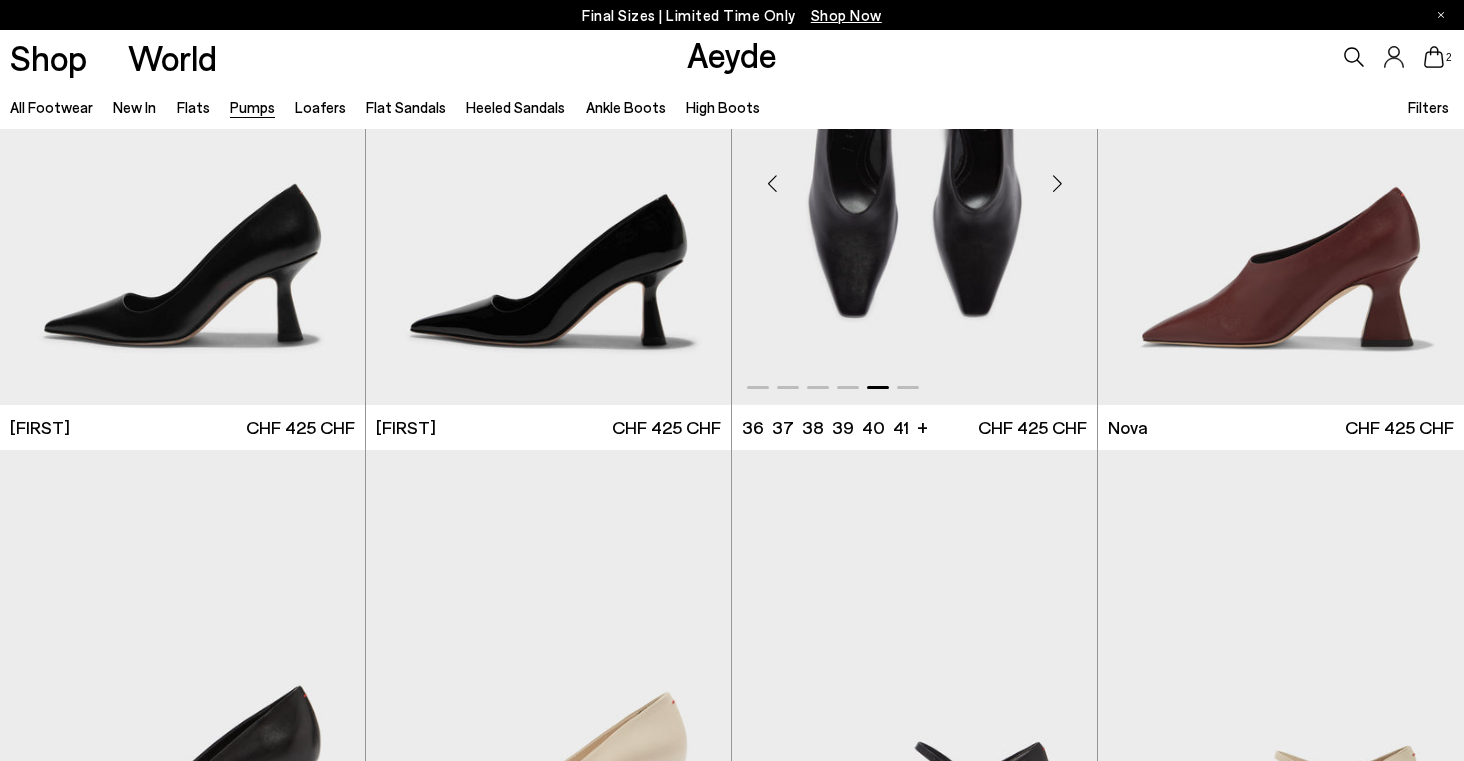 click at bounding box center (1057, 184) 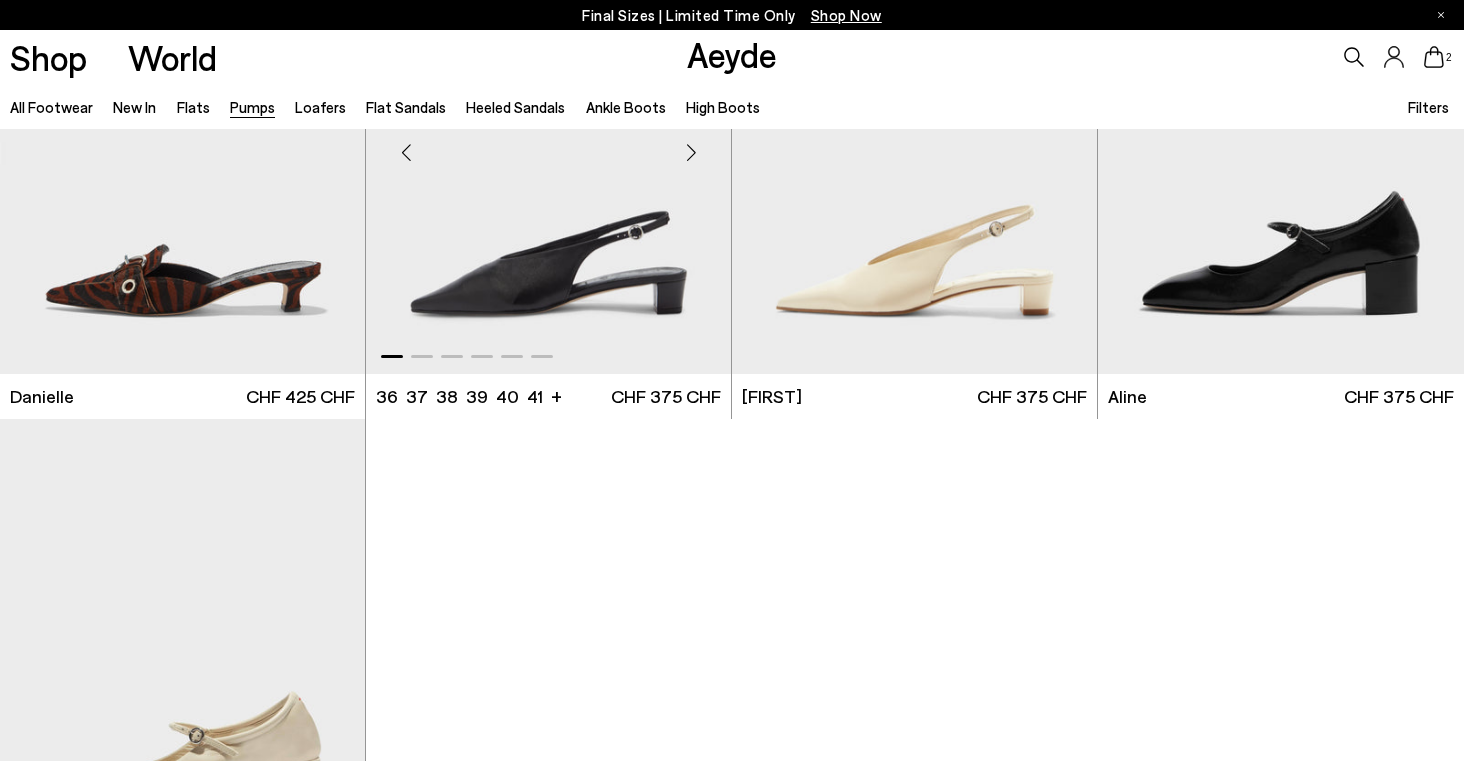 scroll, scrollTop: 8269, scrollLeft: 0, axis: vertical 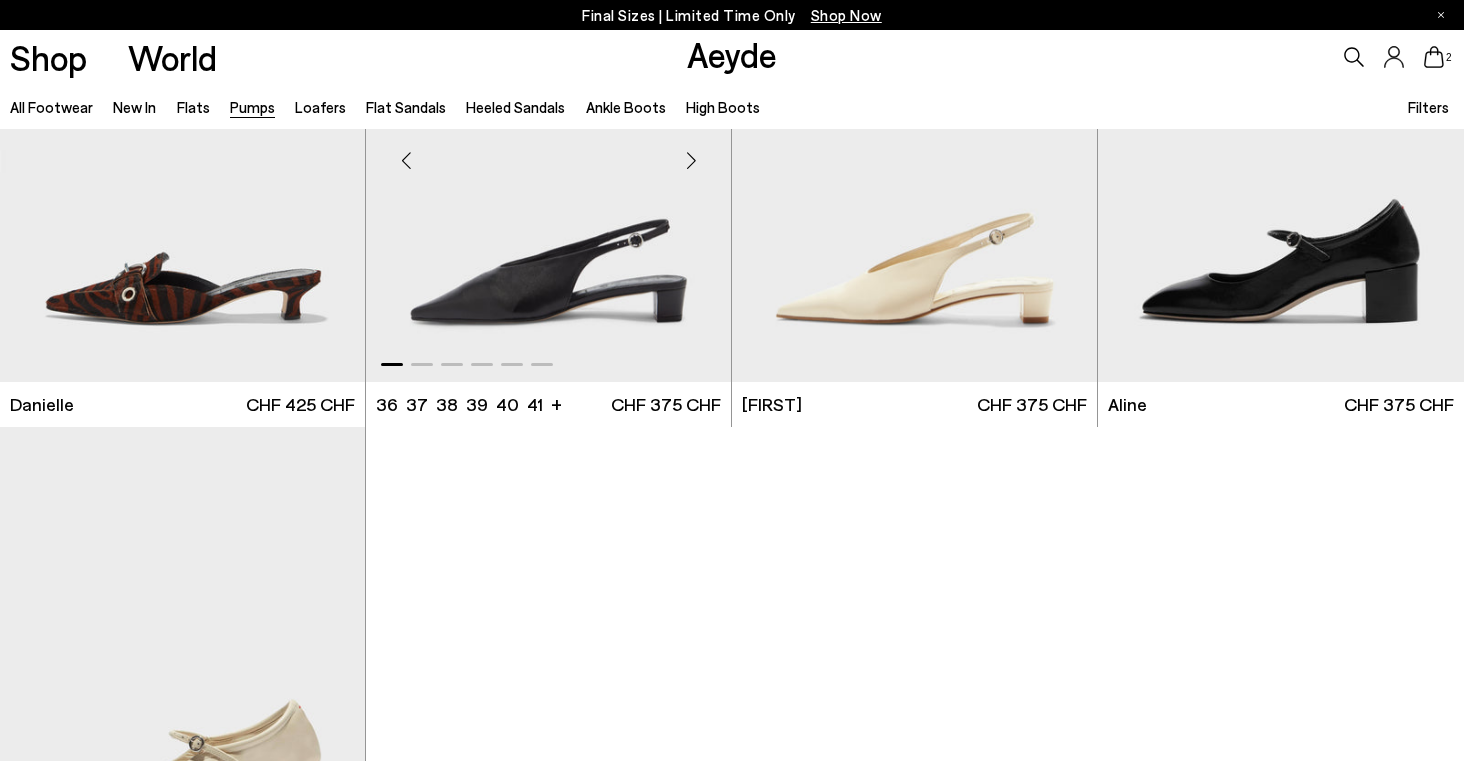 click at bounding box center [691, 161] 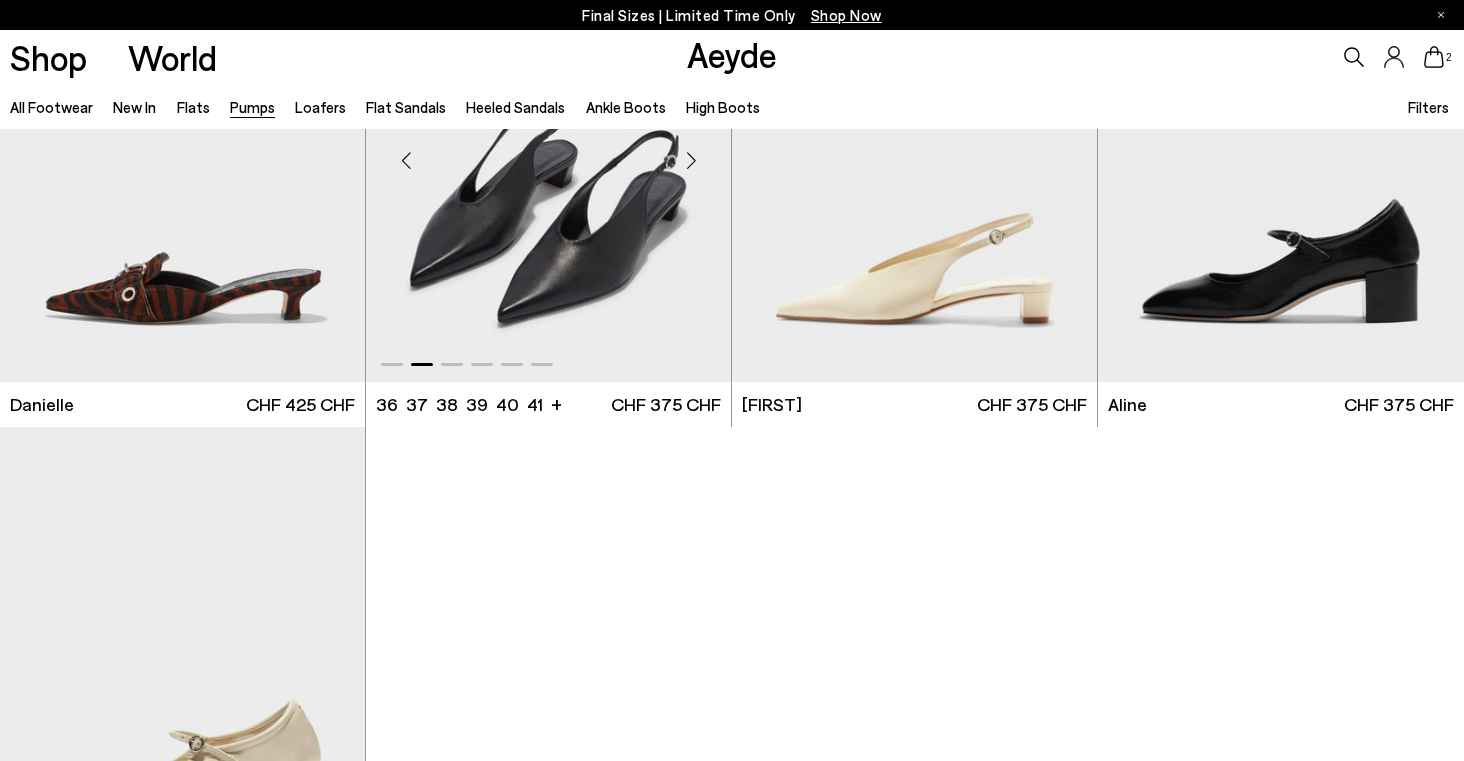 click at bounding box center (691, 161) 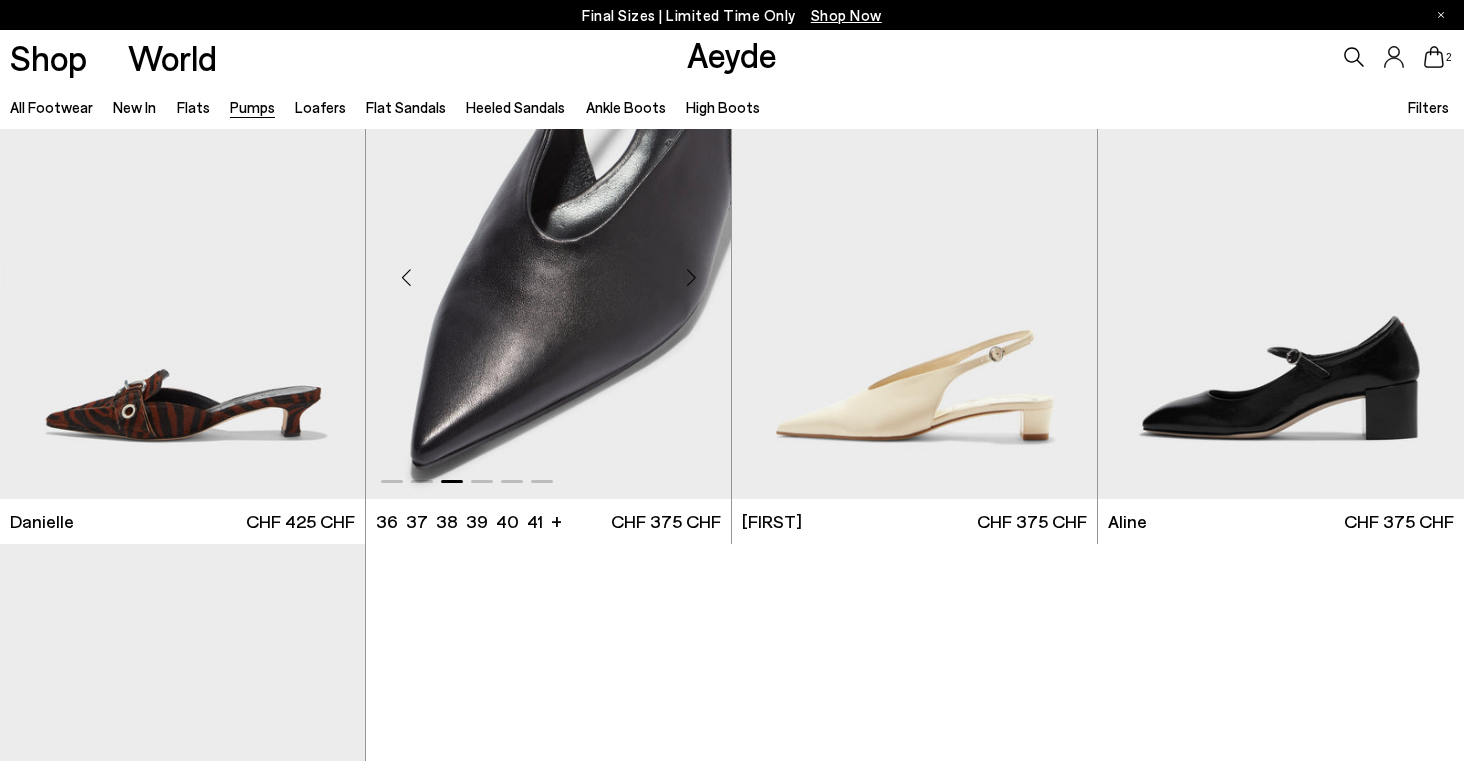 scroll, scrollTop: 8148, scrollLeft: 0, axis: vertical 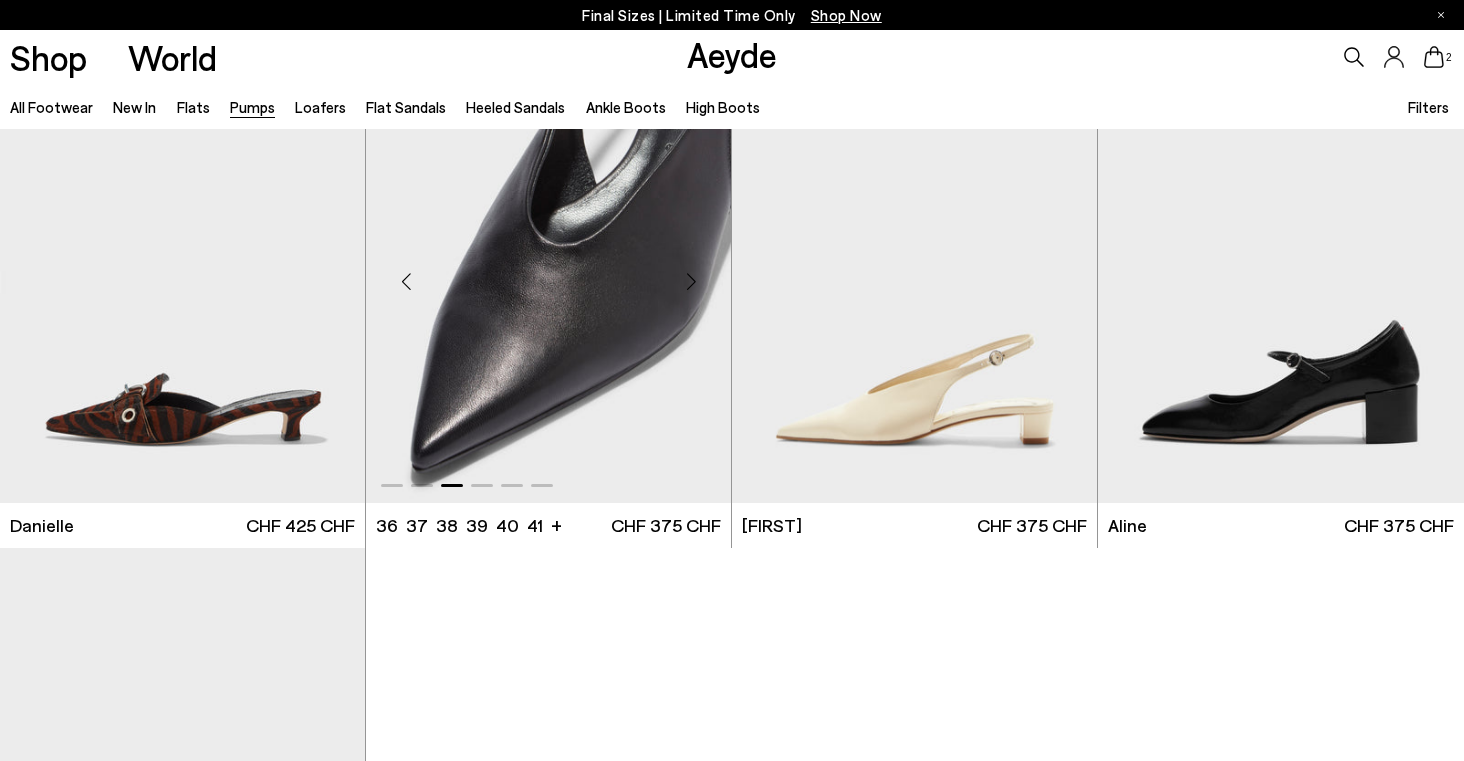 click at bounding box center [691, 282] 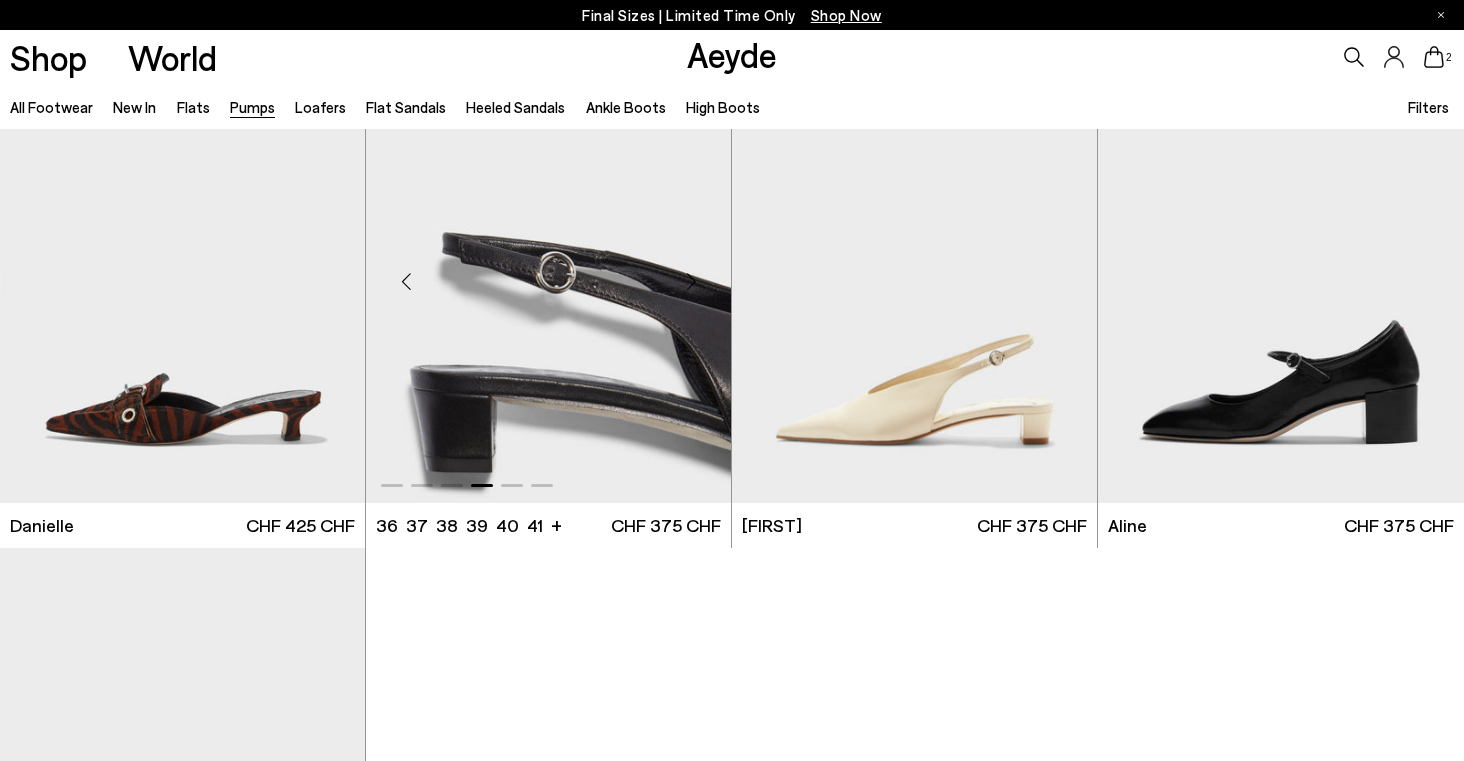 click at bounding box center [691, 282] 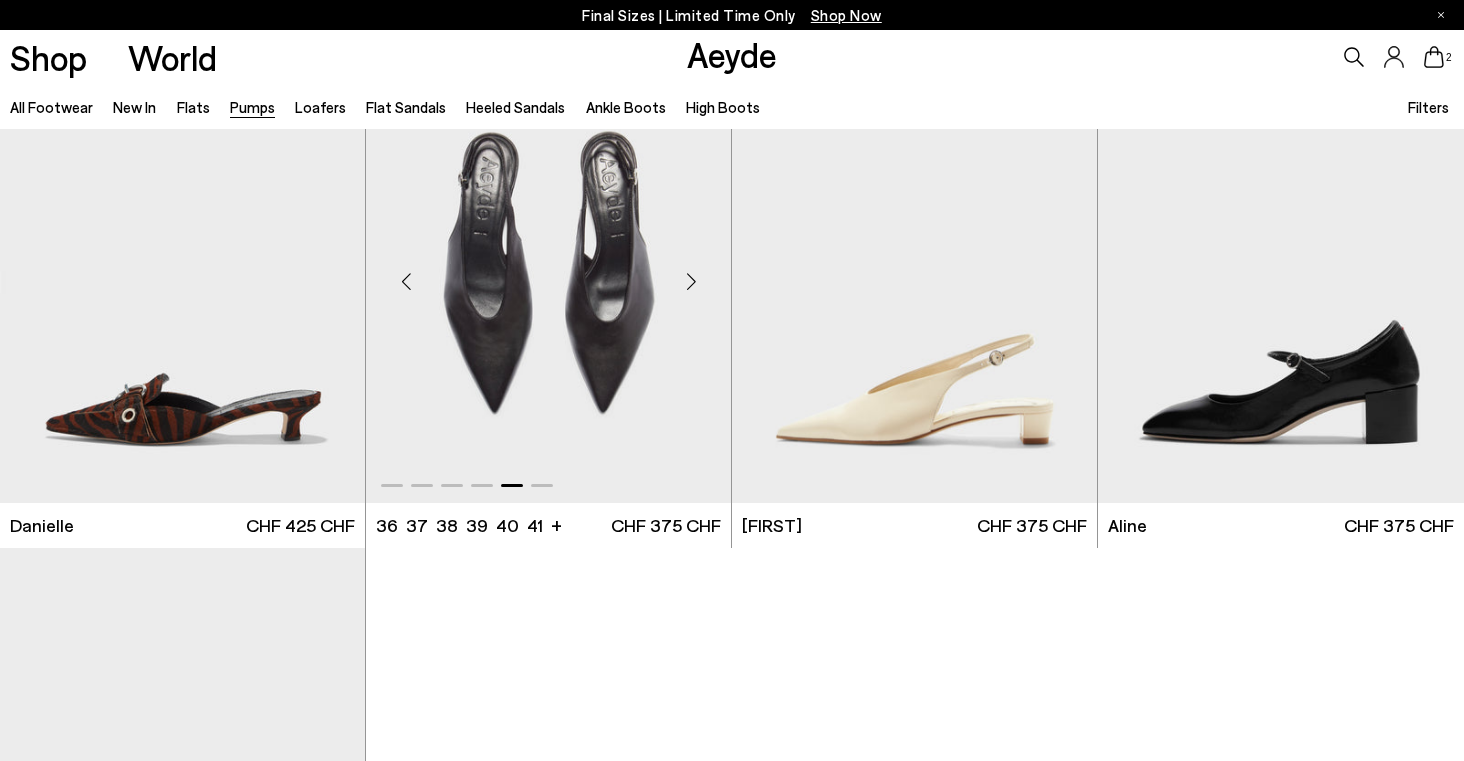 click at bounding box center [691, 282] 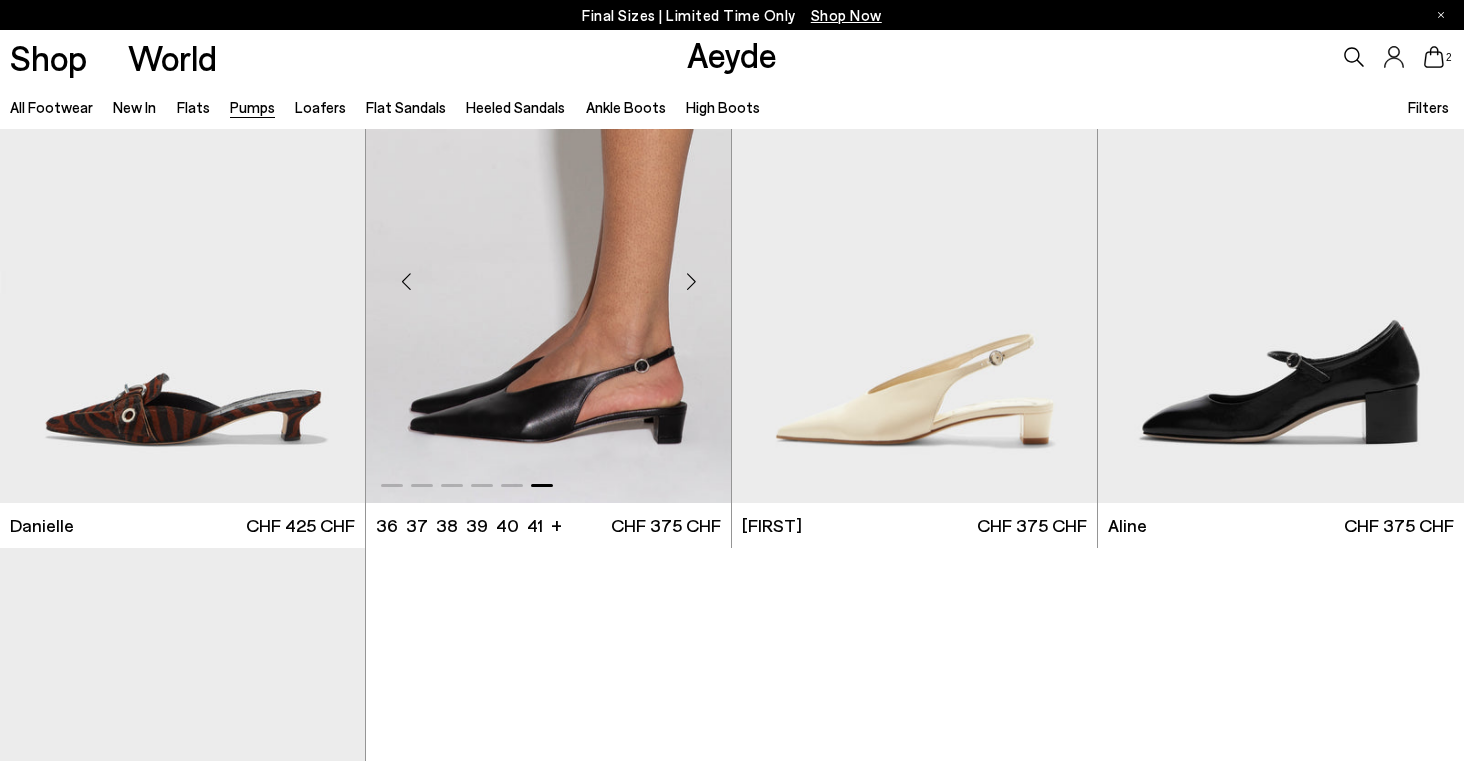 click at bounding box center [548, 273] 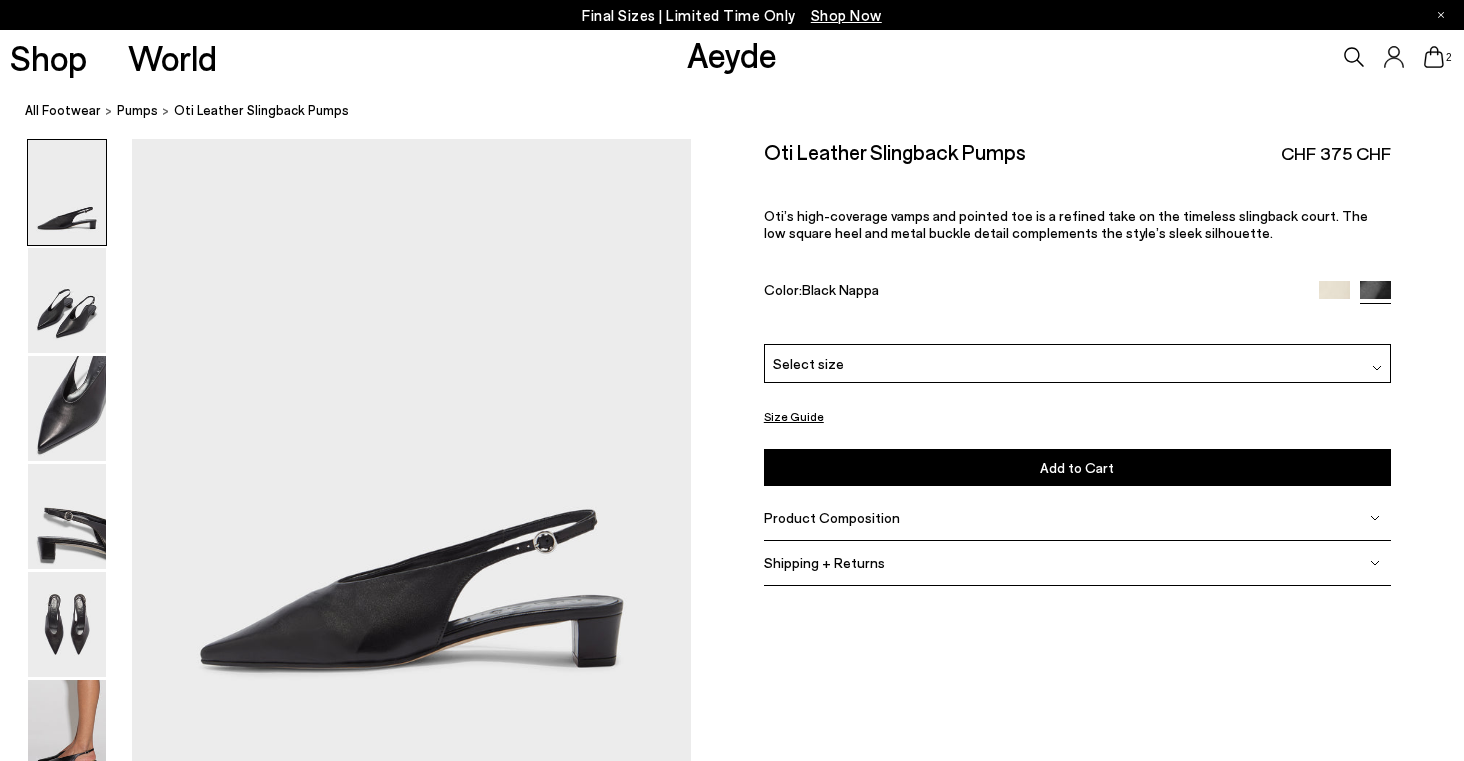 scroll, scrollTop: 0, scrollLeft: 0, axis: both 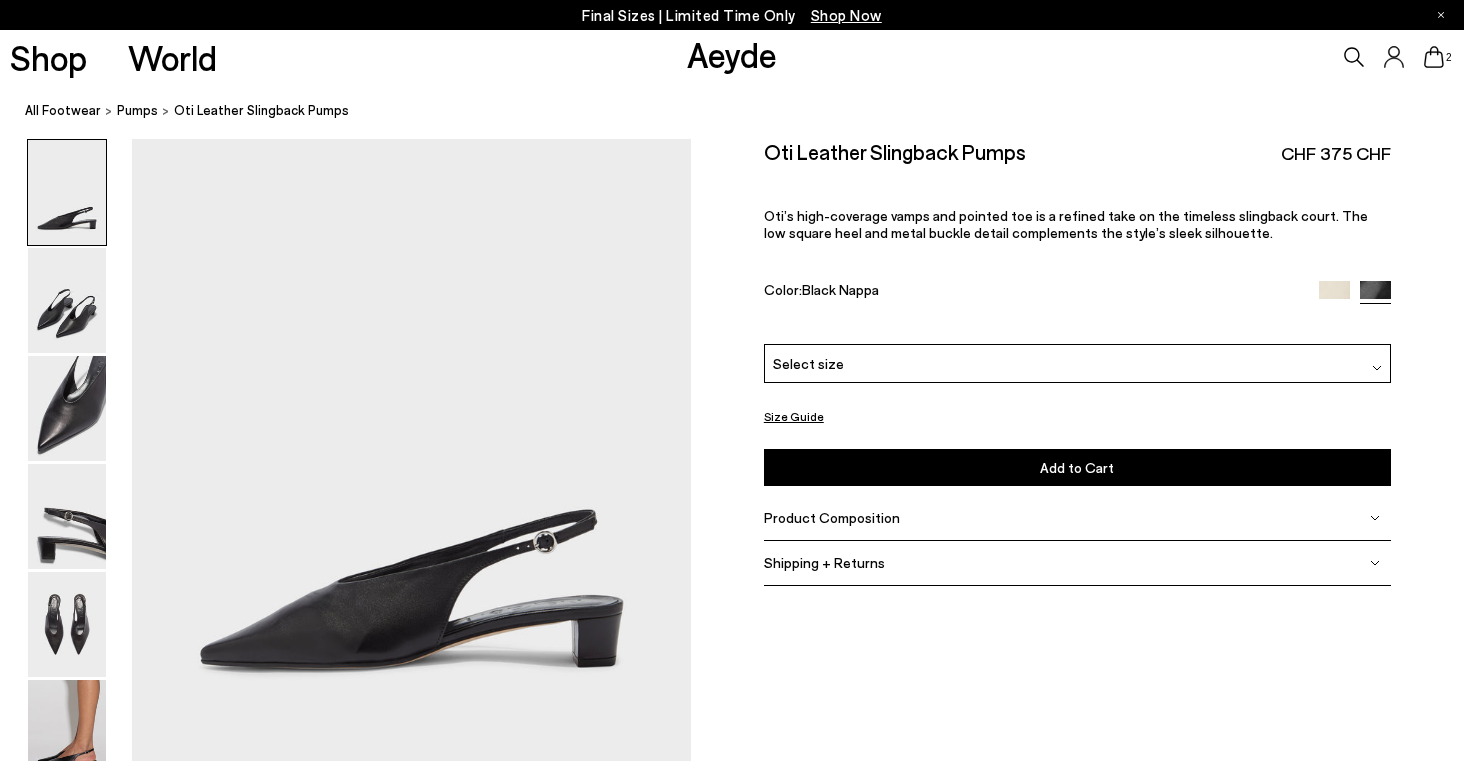 click on "Select size" at bounding box center [808, 363] 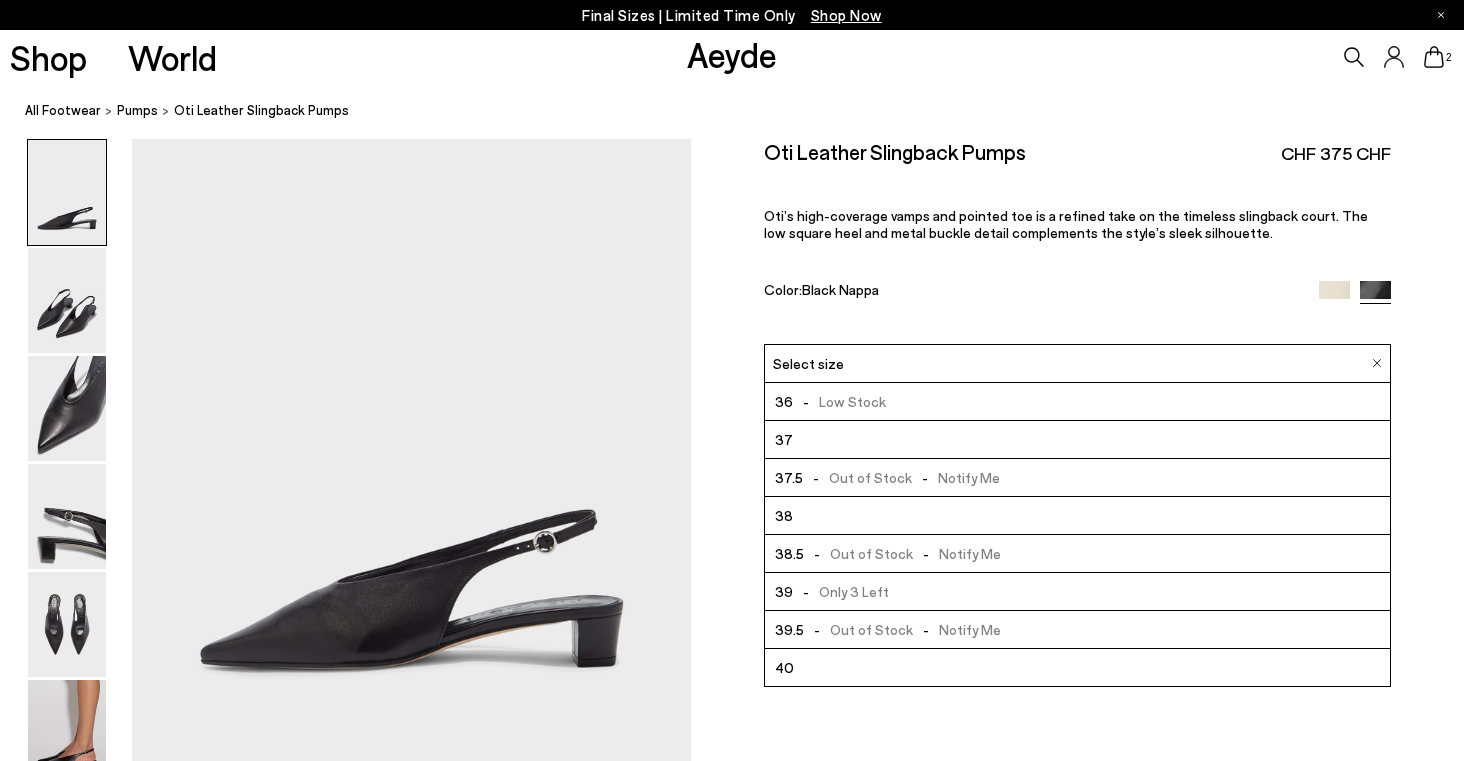 click on "38" at bounding box center (1077, 516) 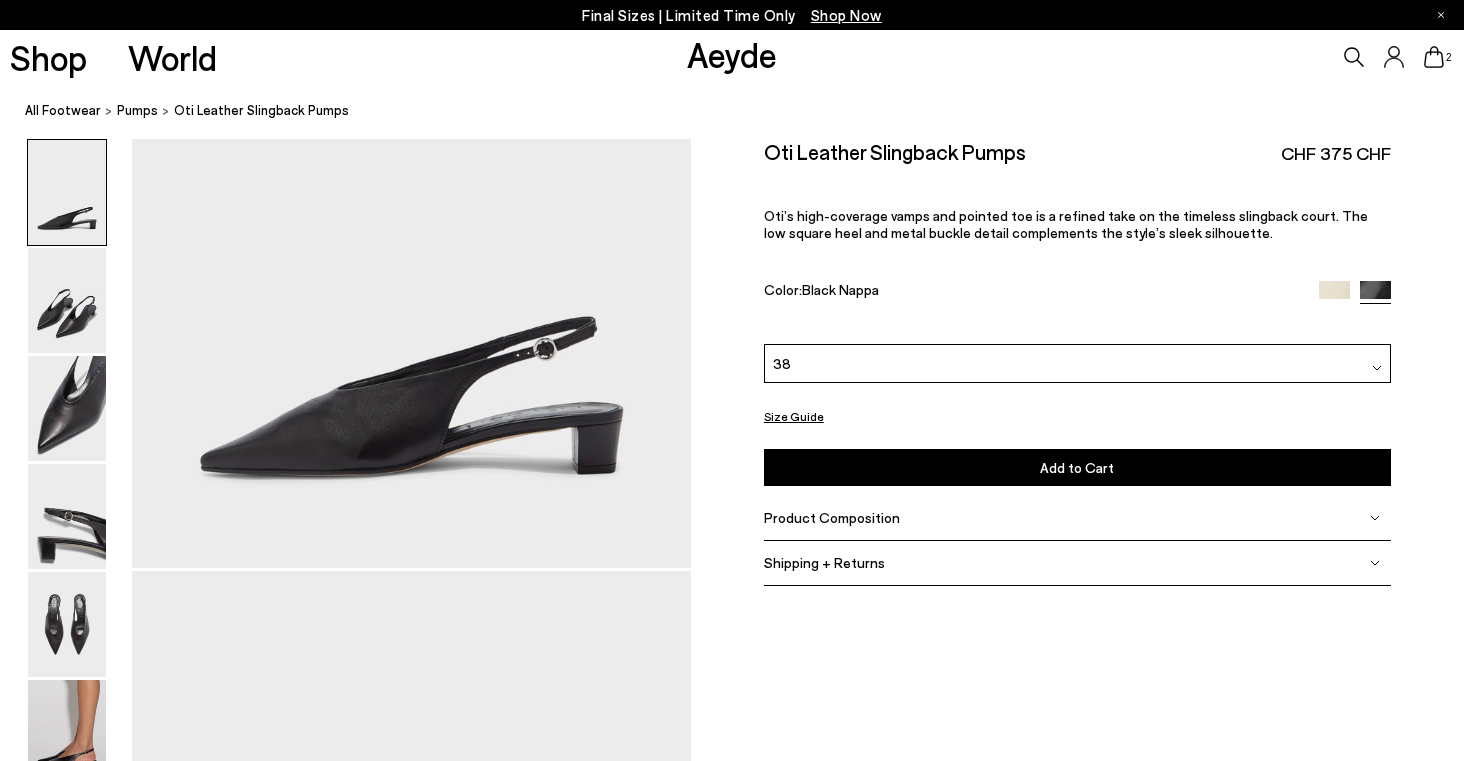 scroll, scrollTop: 271, scrollLeft: 0, axis: vertical 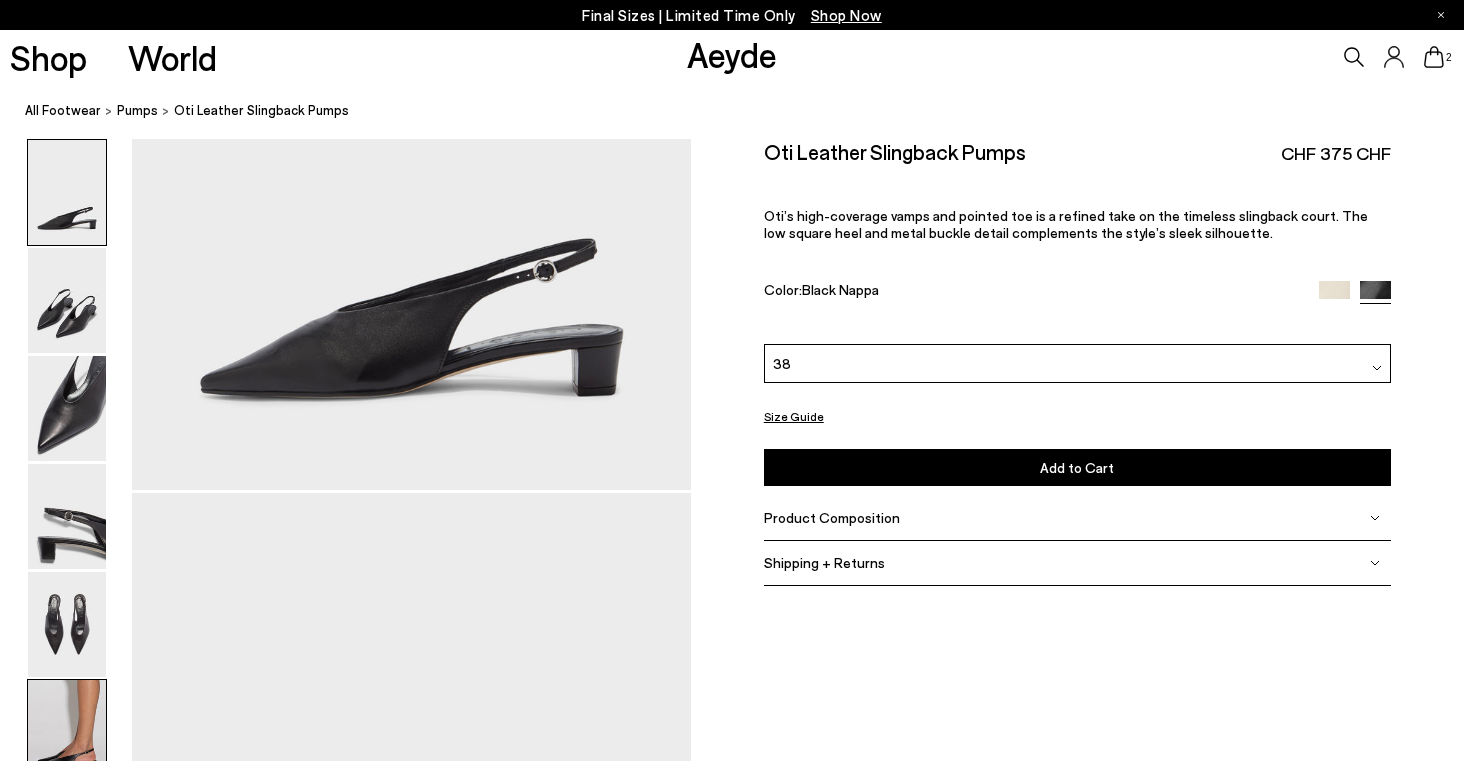 click at bounding box center [67, 732] 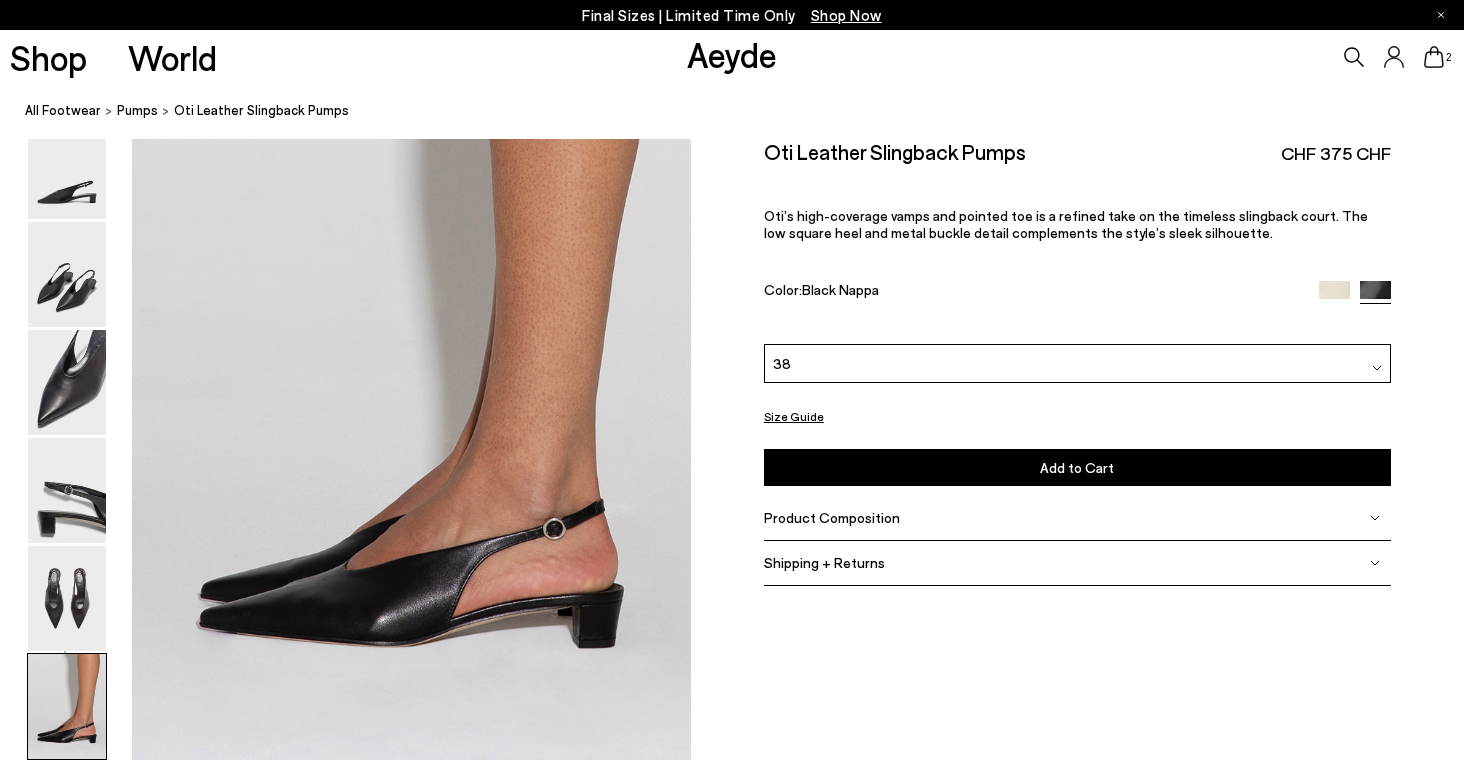 scroll, scrollTop: 3755, scrollLeft: 0, axis: vertical 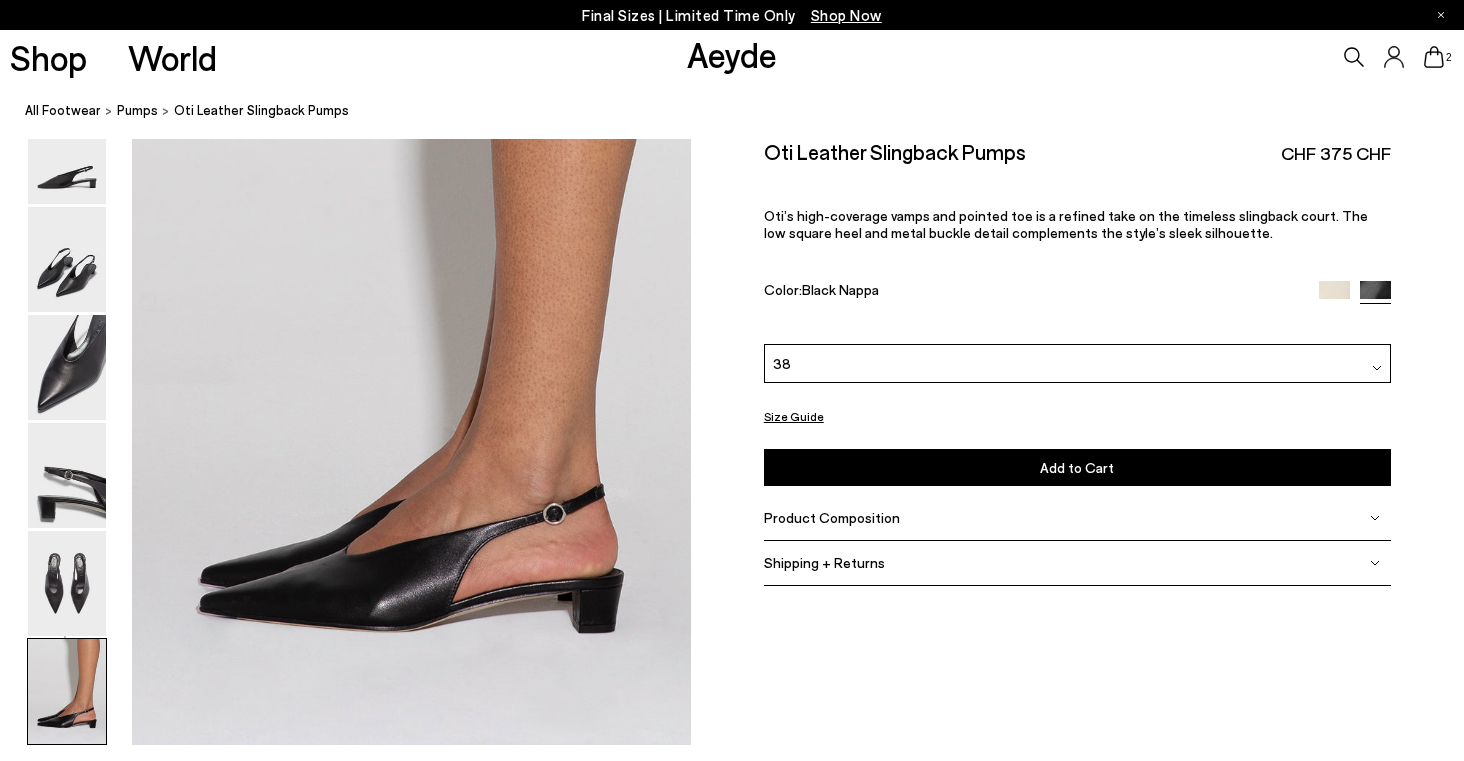 click on "Add to Cart Select a Size First" at bounding box center (1077, 467) 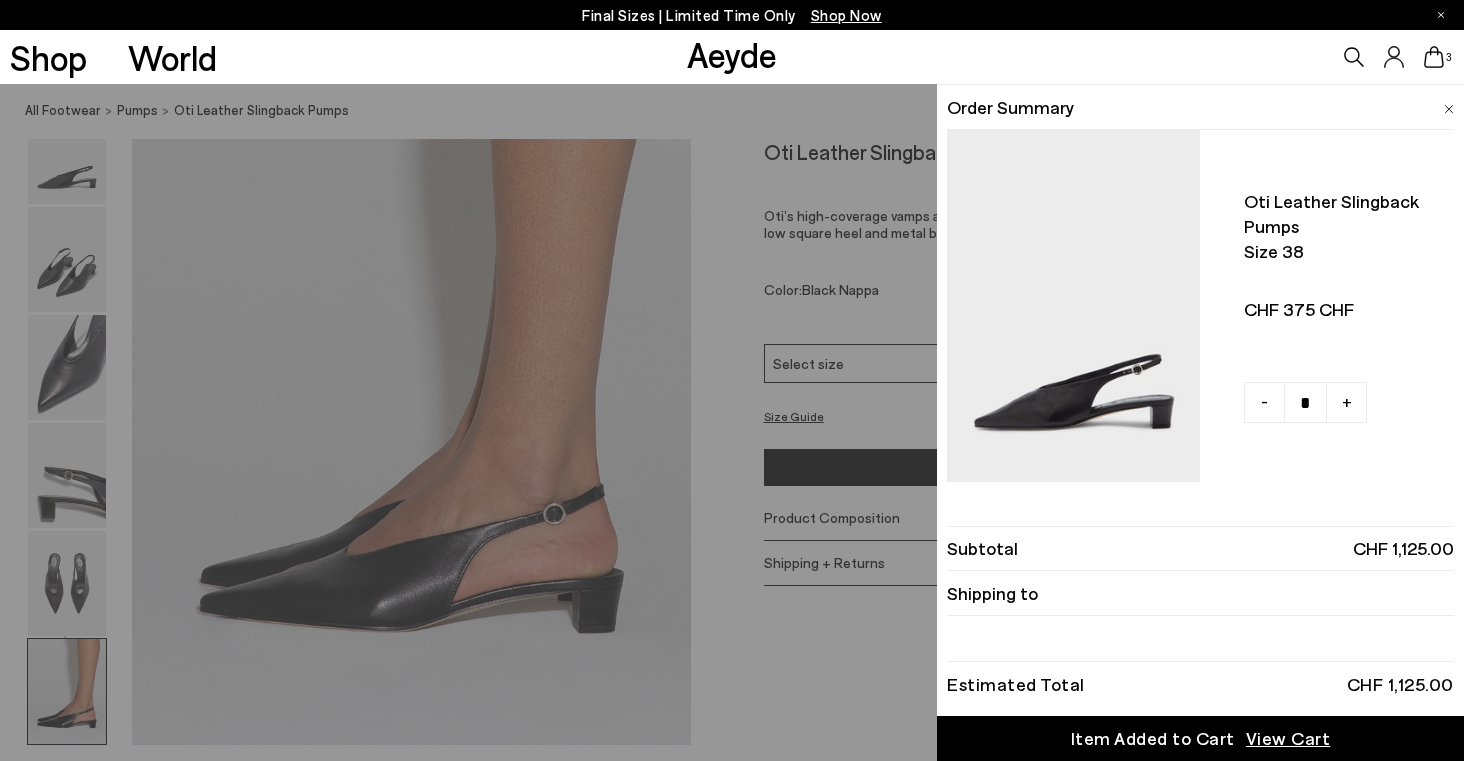 click 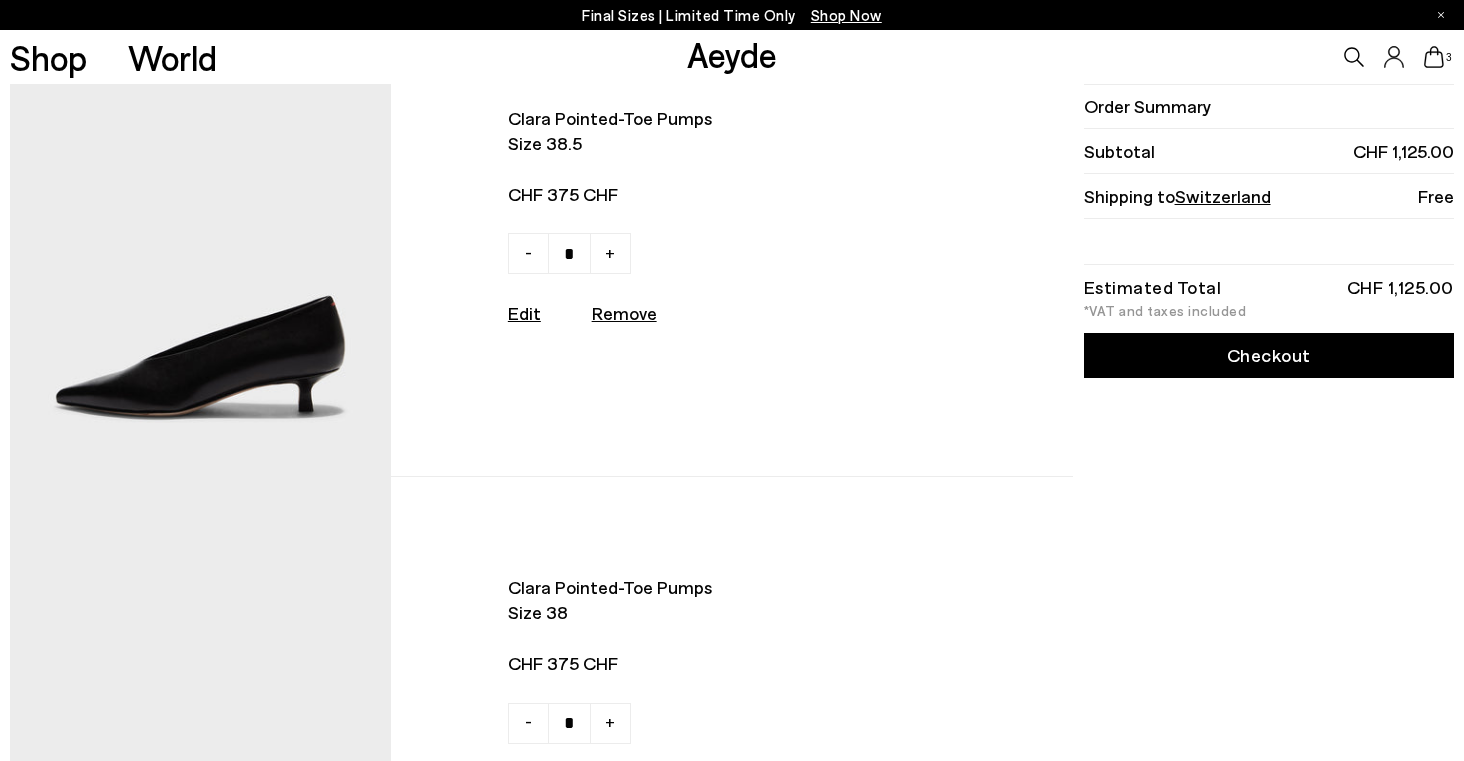 scroll, scrollTop: 649, scrollLeft: 0, axis: vertical 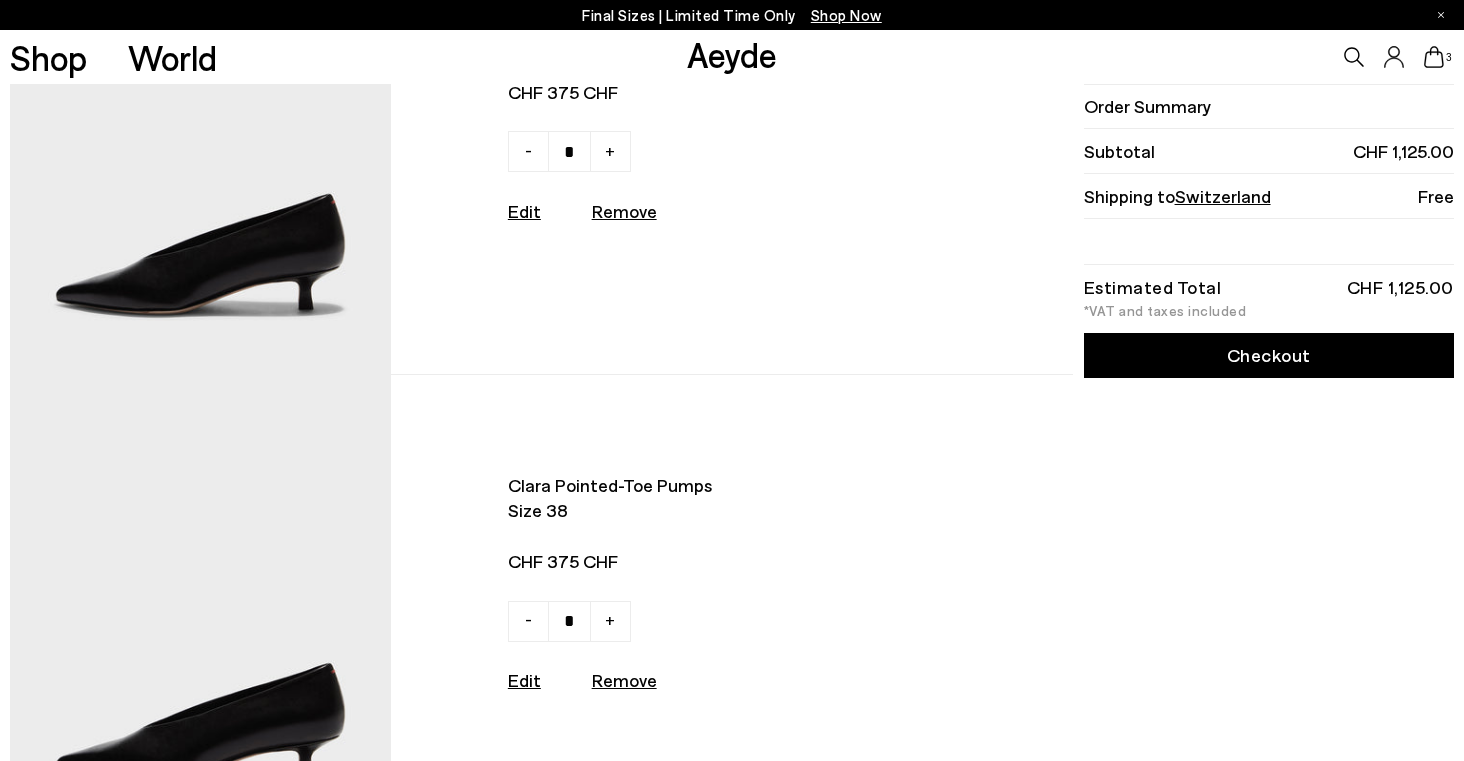 click on "Remove" at bounding box center [624, 211] 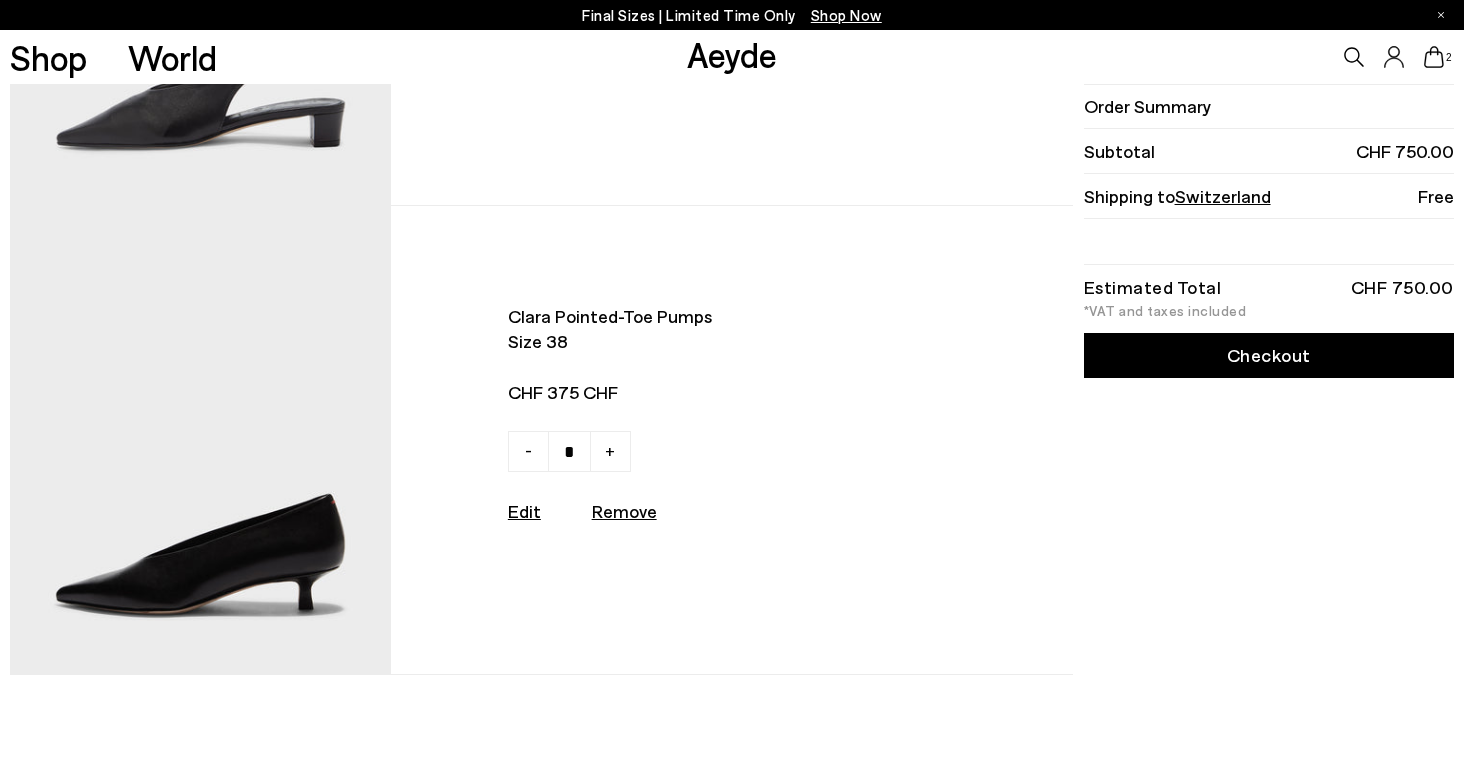 scroll, scrollTop: 358, scrollLeft: 0, axis: vertical 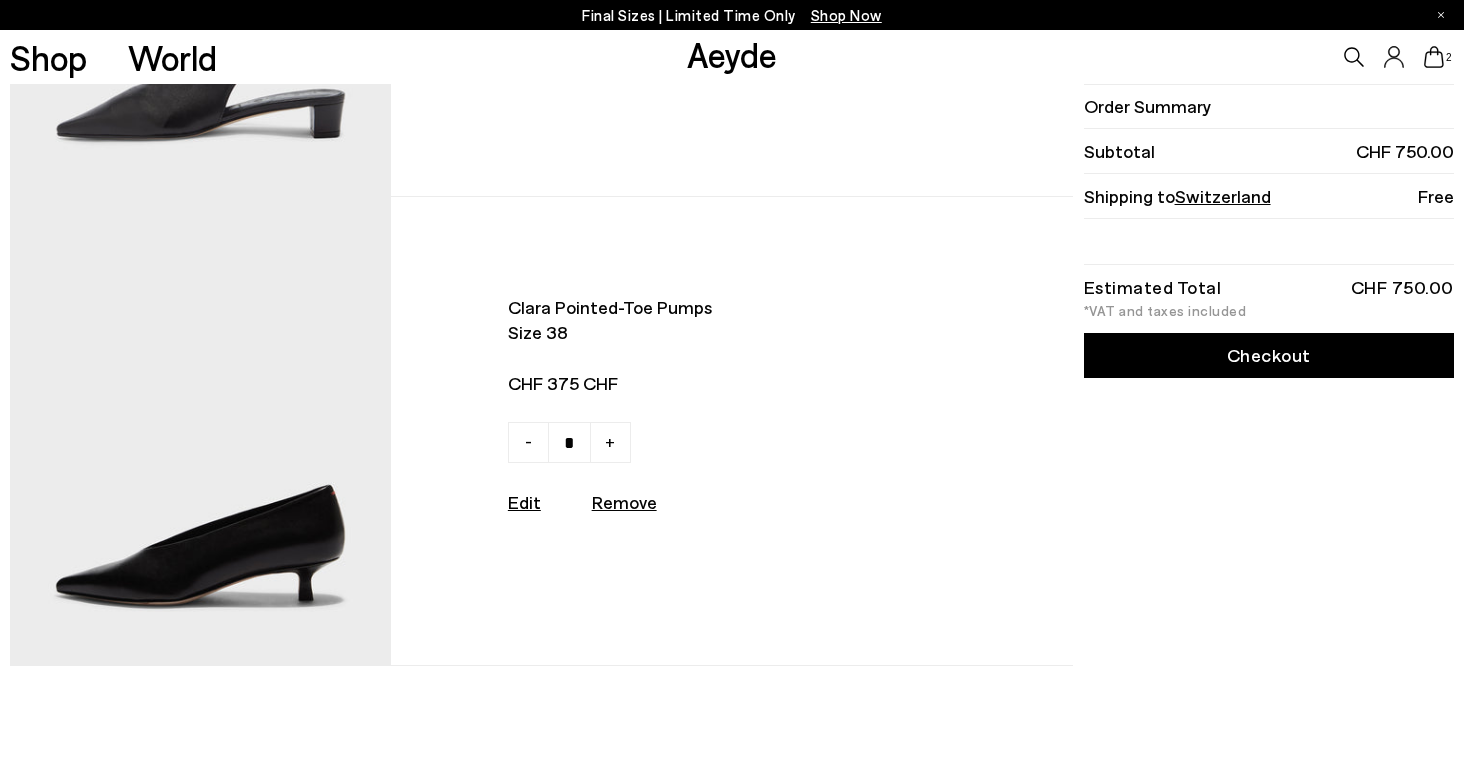 click on "Checkout" at bounding box center (1269, 355) 